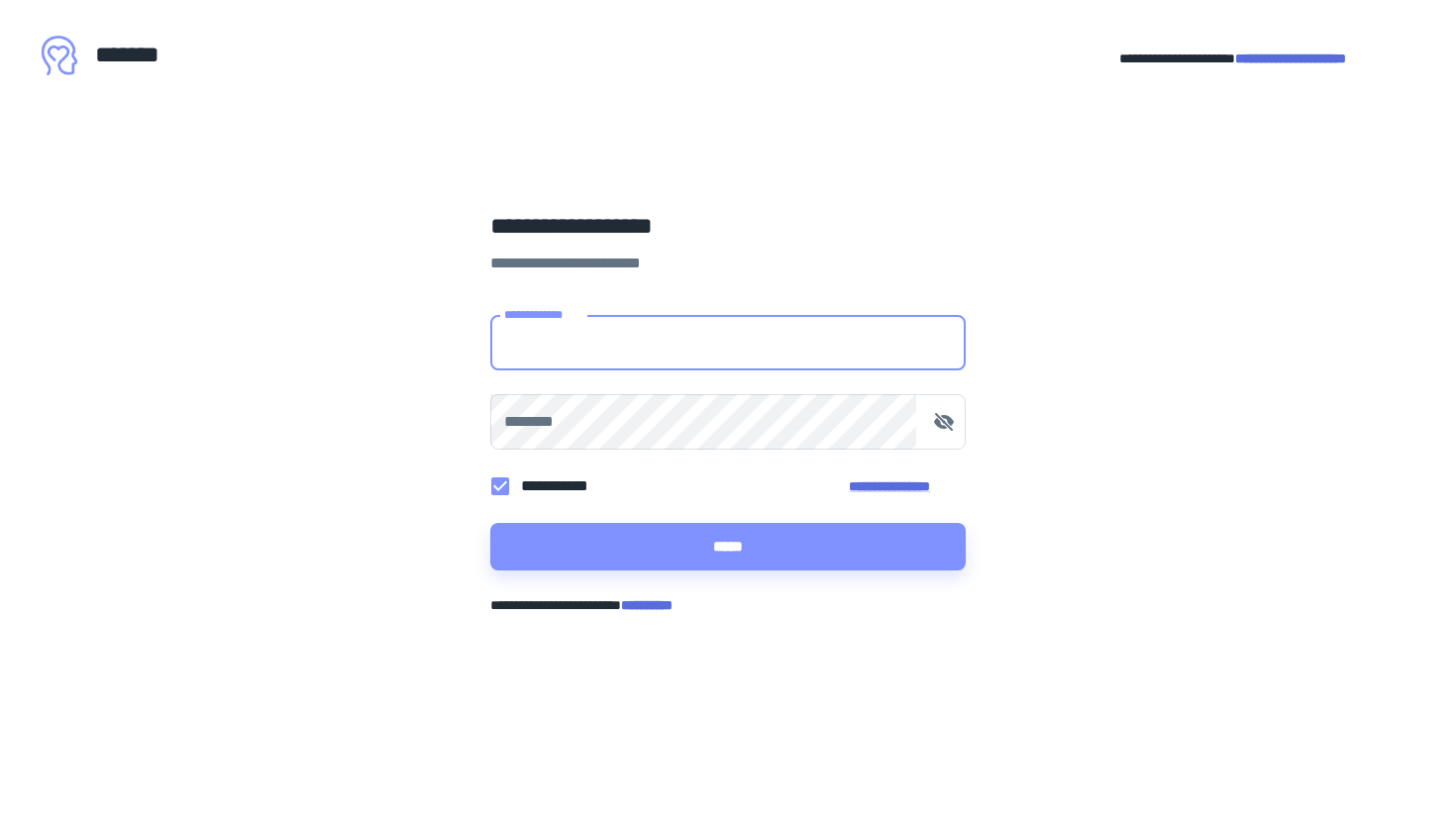 scroll, scrollTop: 0, scrollLeft: 0, axis: both 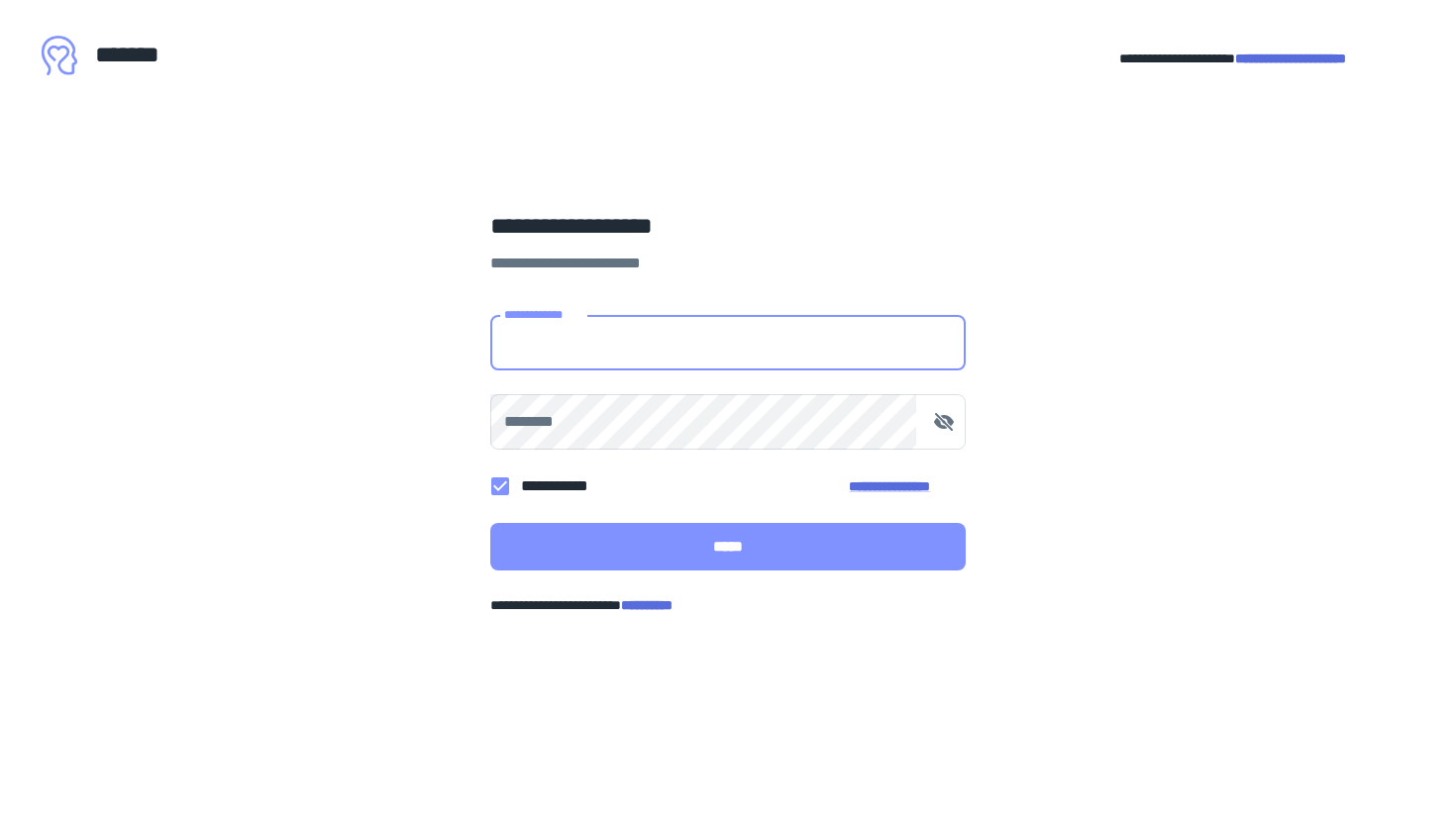 type on "**********" 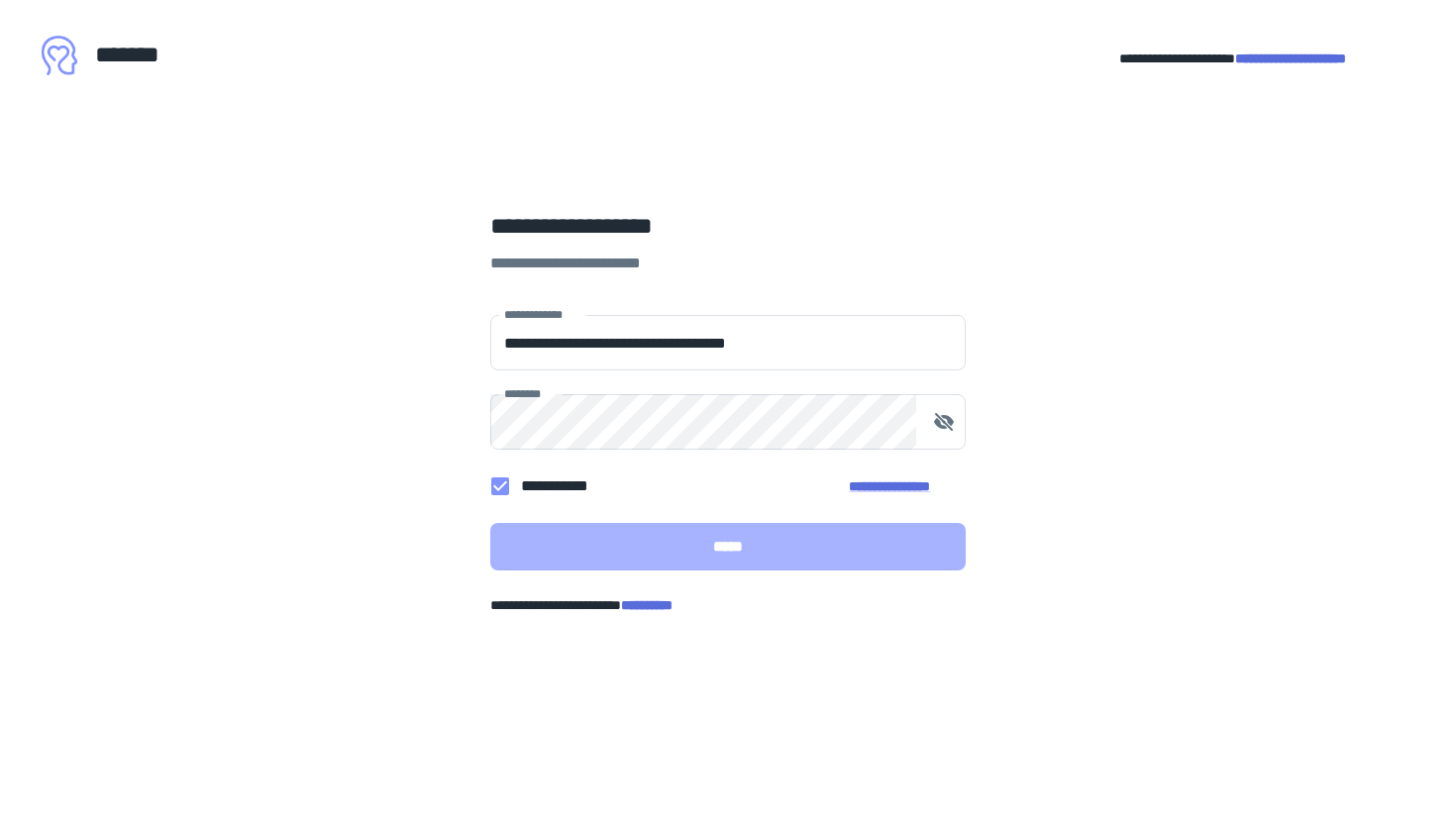 click on "*****" at bounding box center (728, 547) 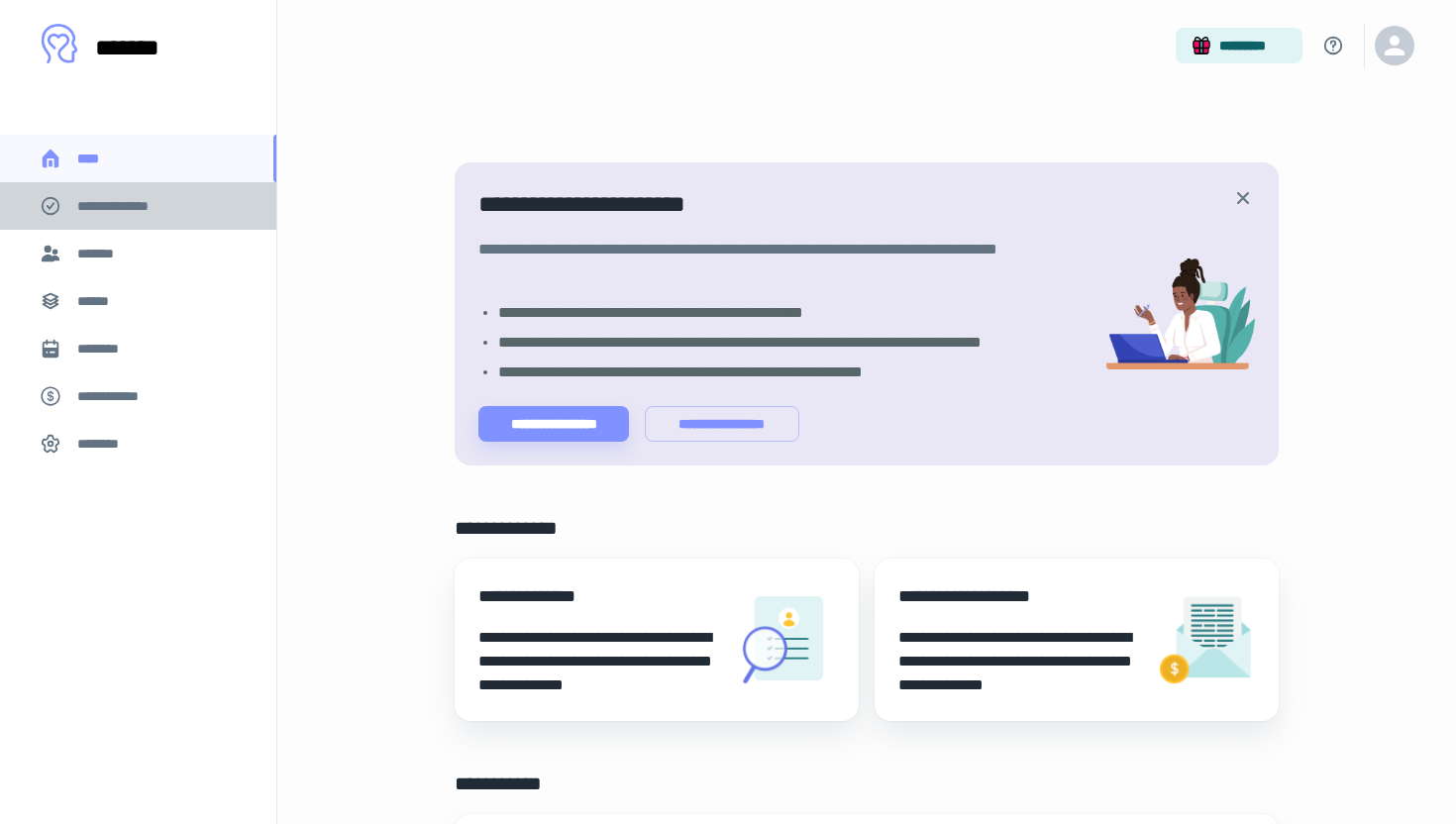 click on "**********" at bounding box center (138, 206) 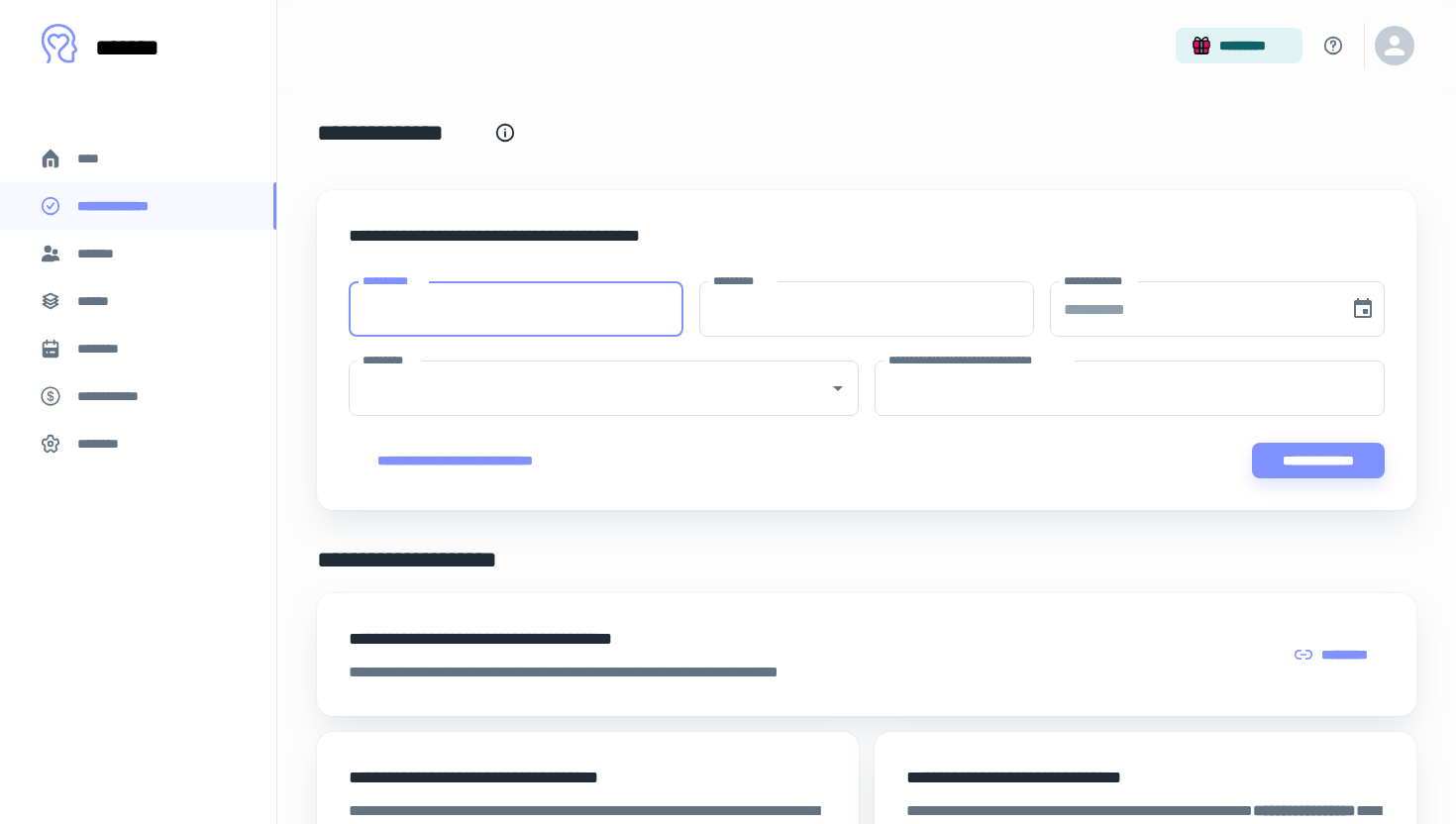 click on "**********" at bounding box center (516, 309) 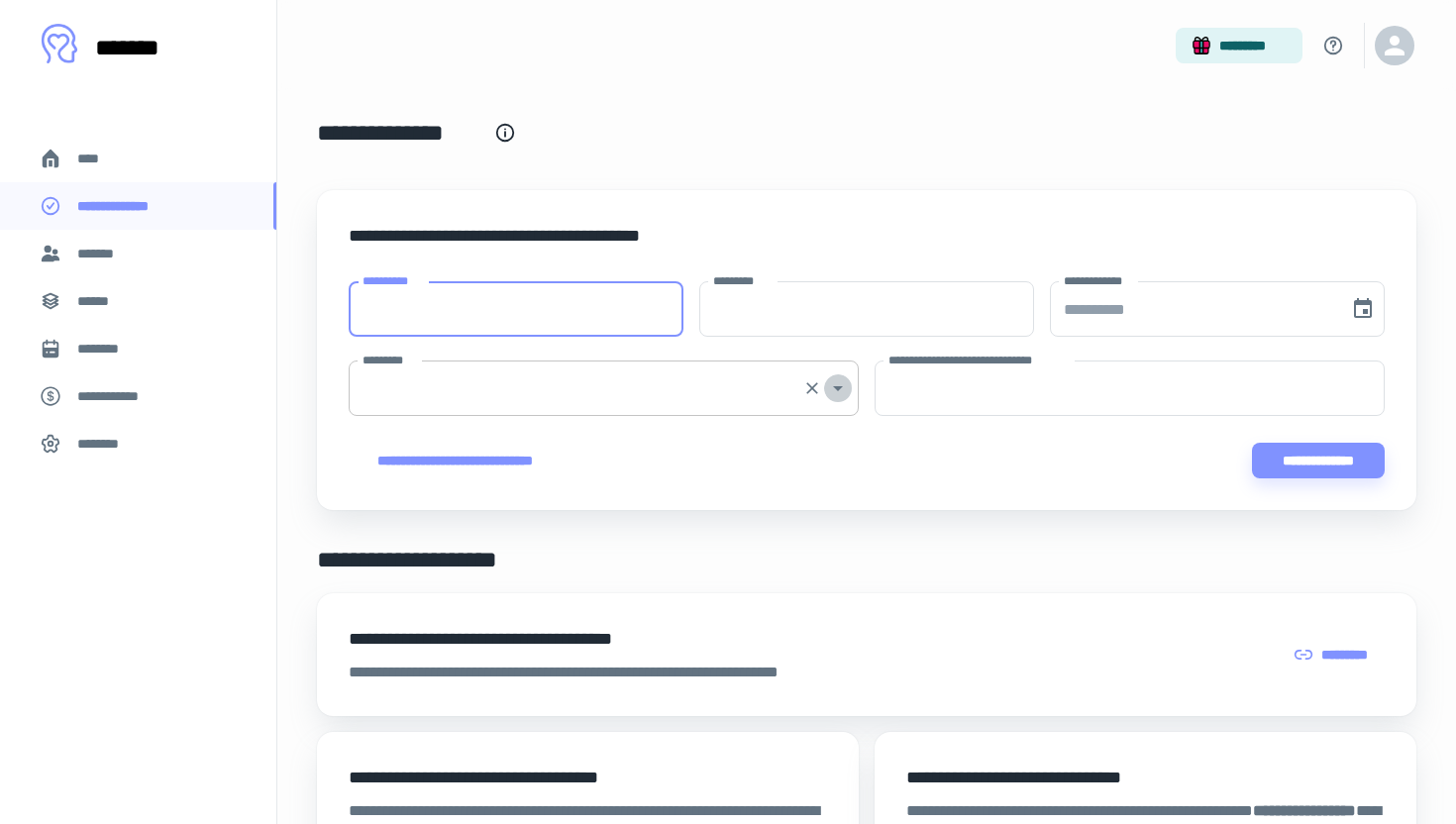 click 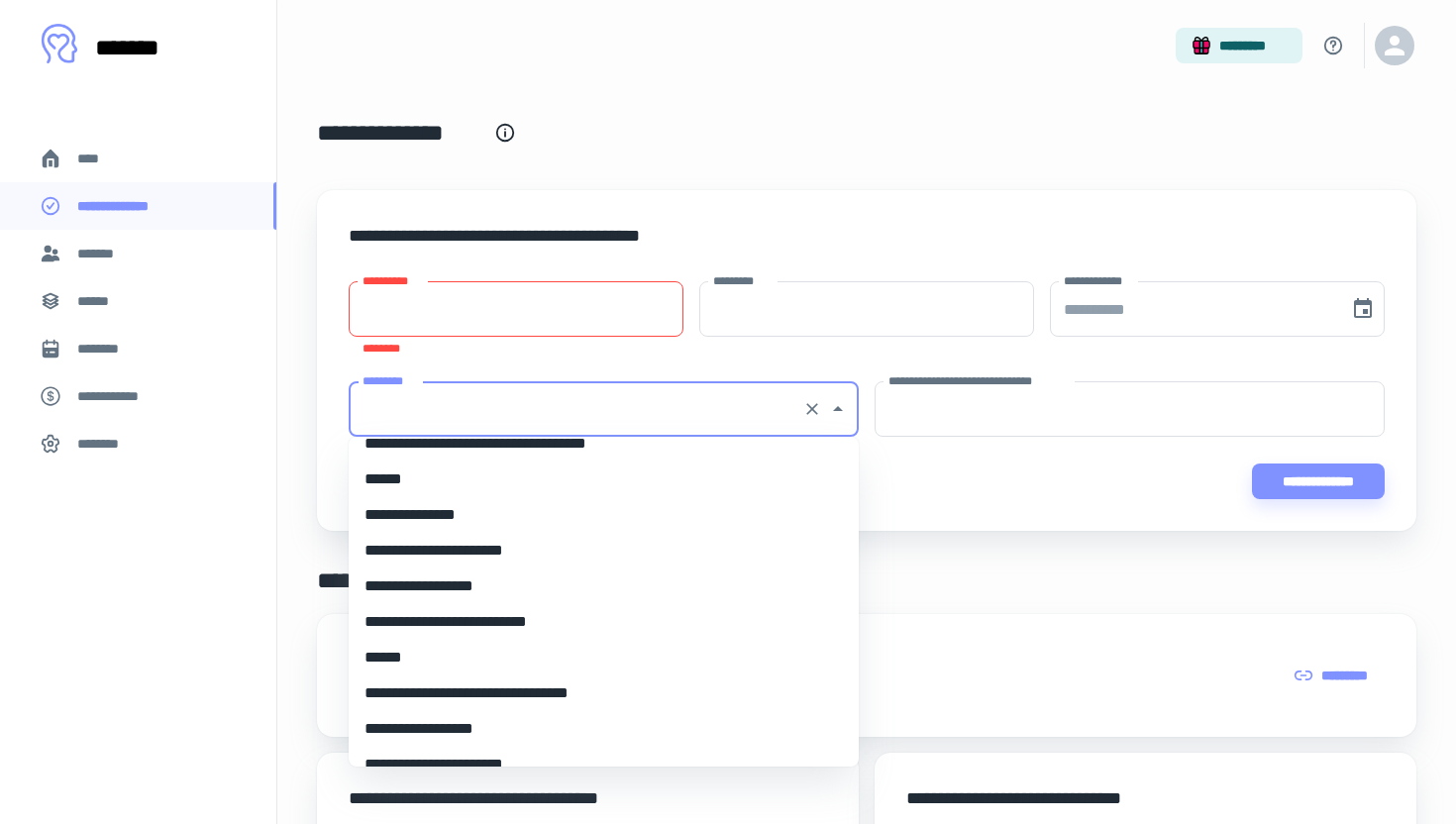 scroll, scrollTop: 7134, scrollLeft: 0, axis: vertical 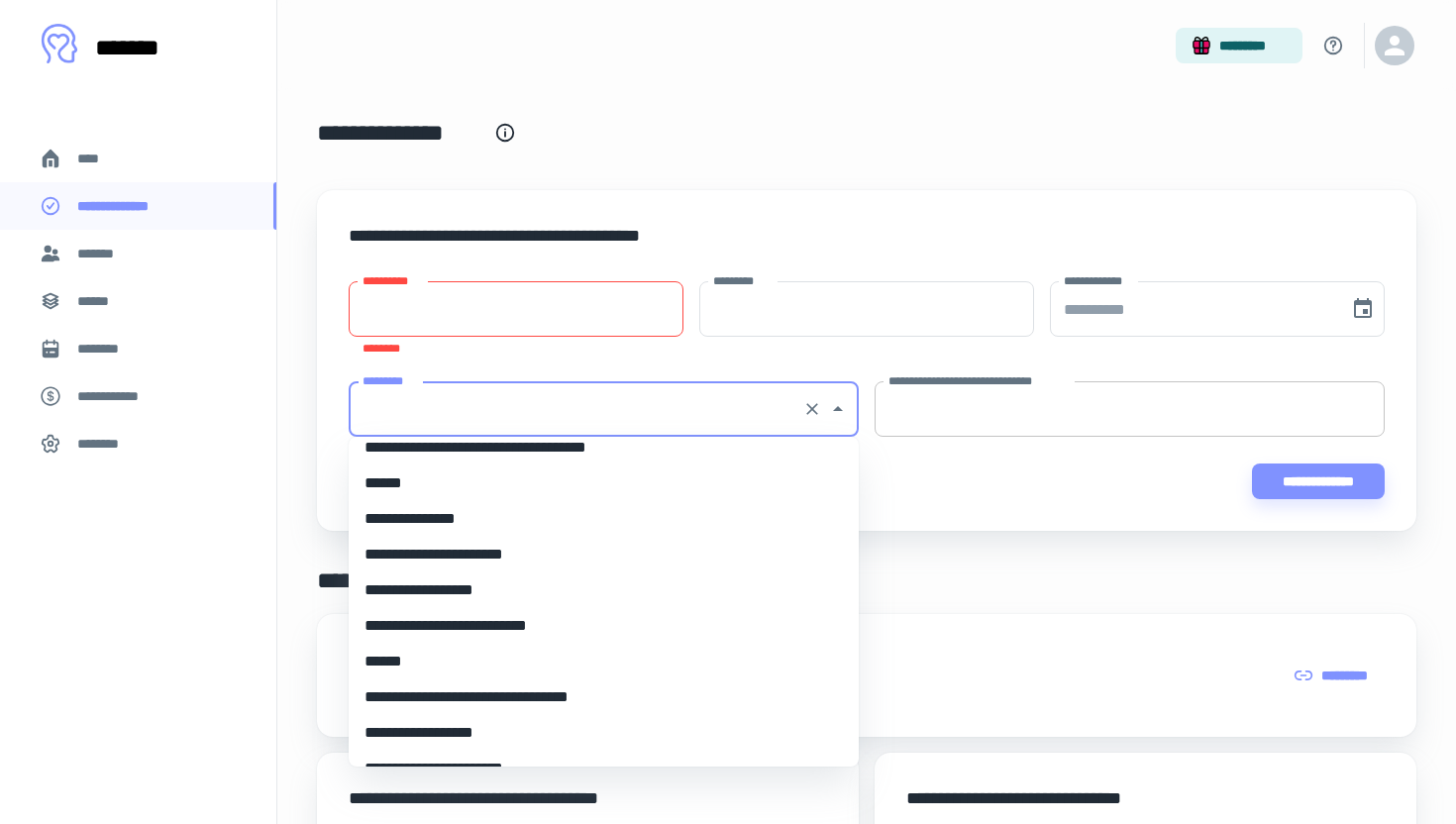 click on "**********" at bounding box center [1129, 409] 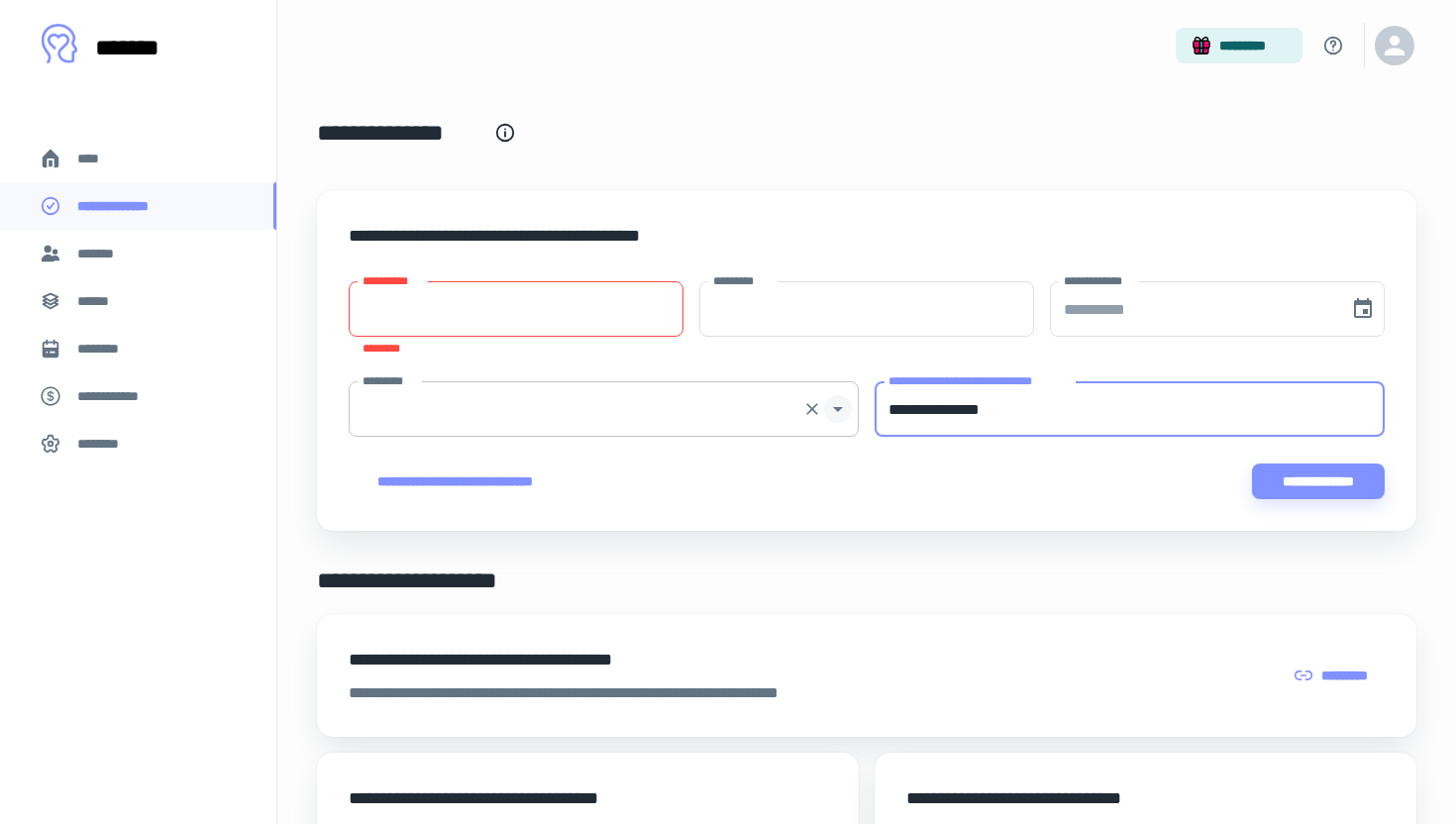 click 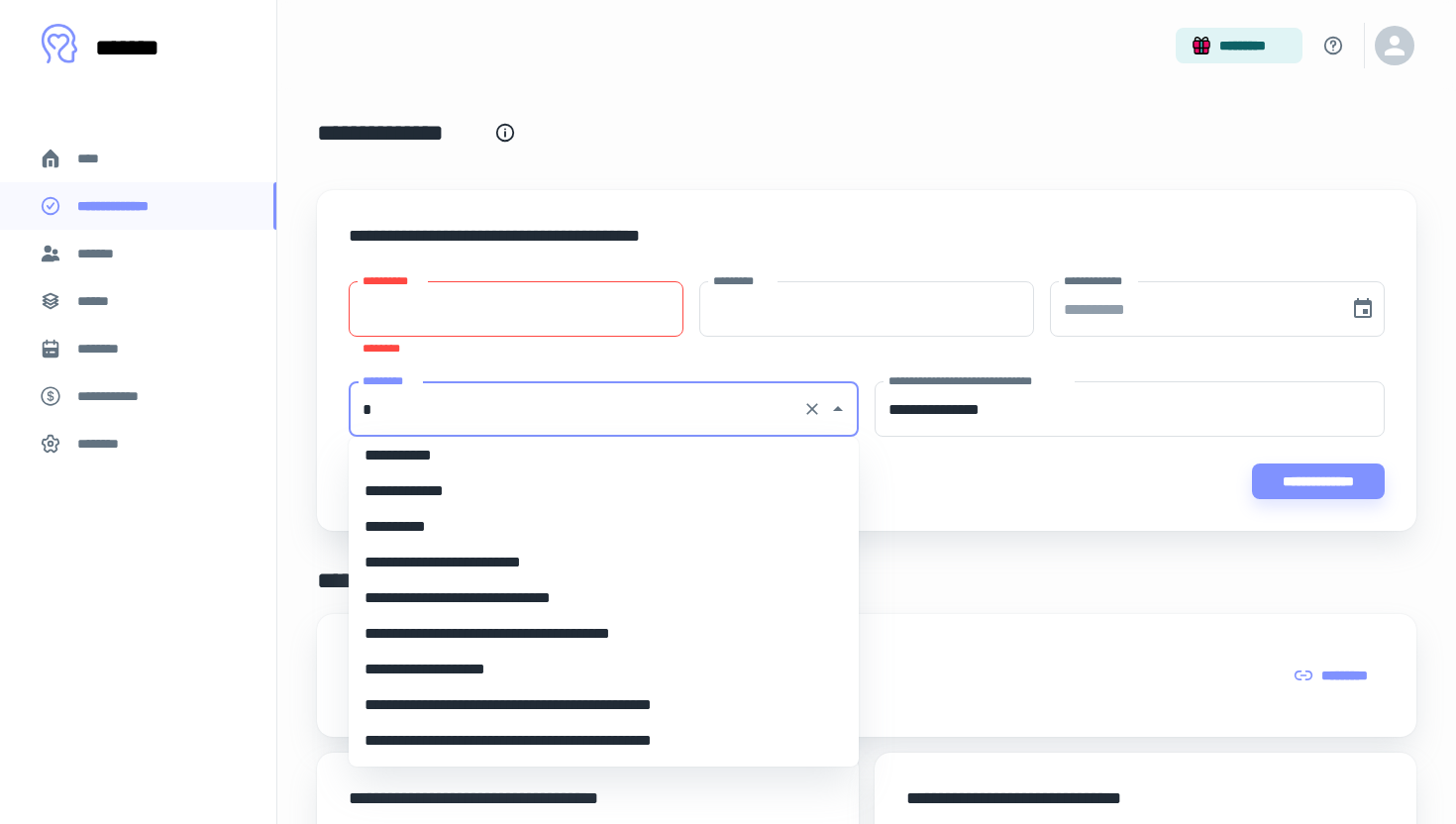 scroll, scrollTop: 0, scrollLeft: 0, axis: both 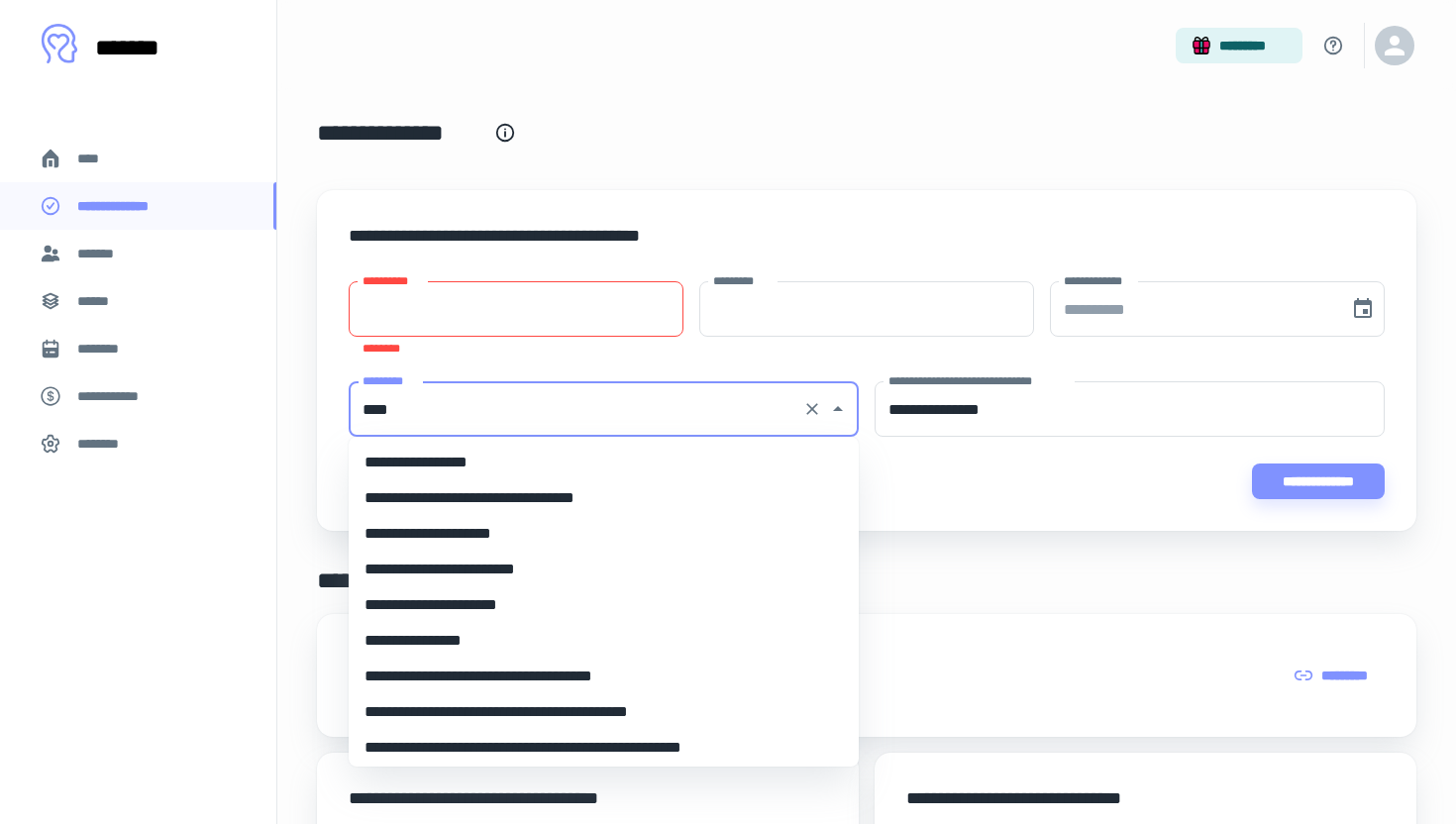 click on "**********" at bounding box center (603, 712) 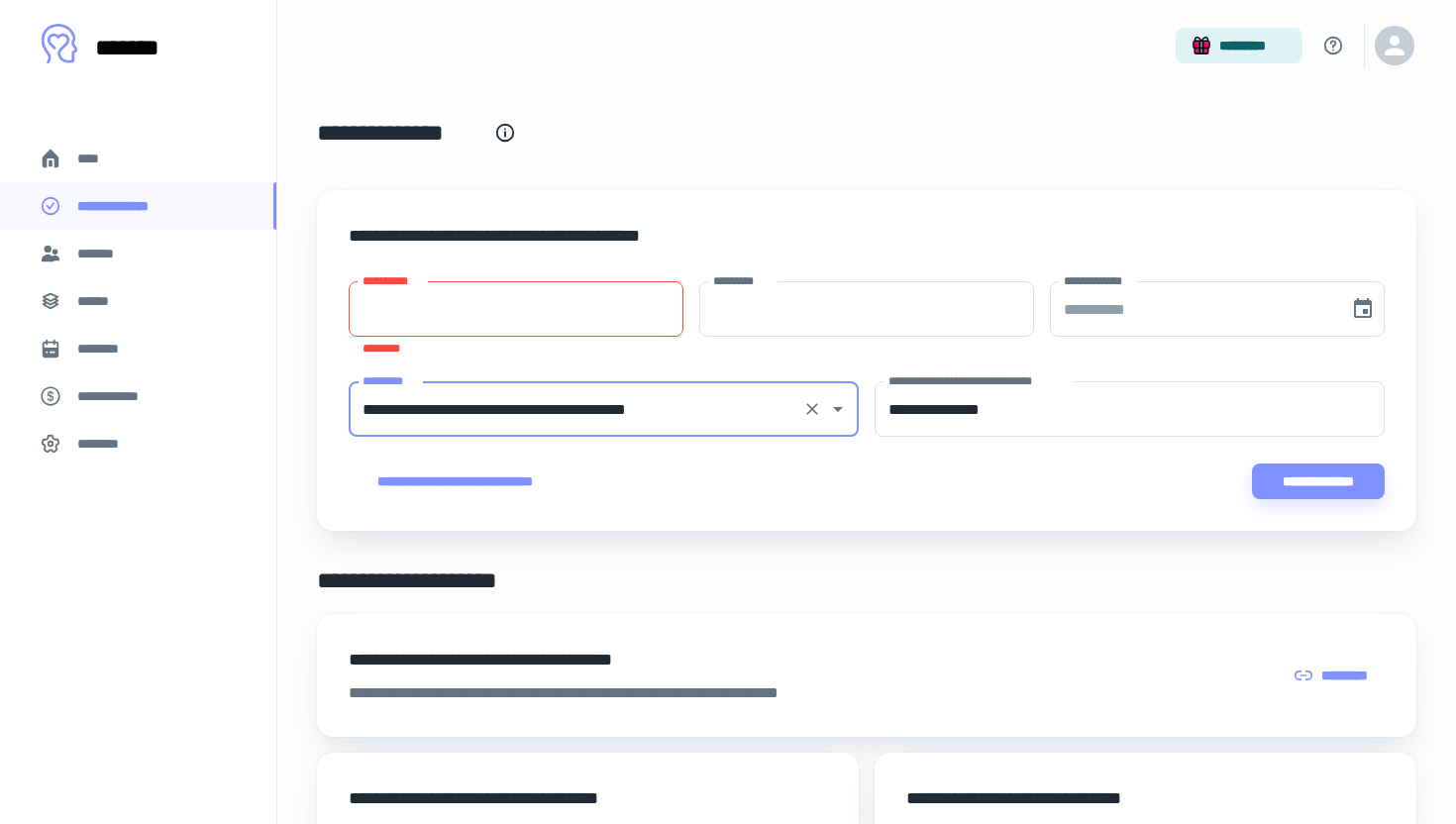 type on "**********" 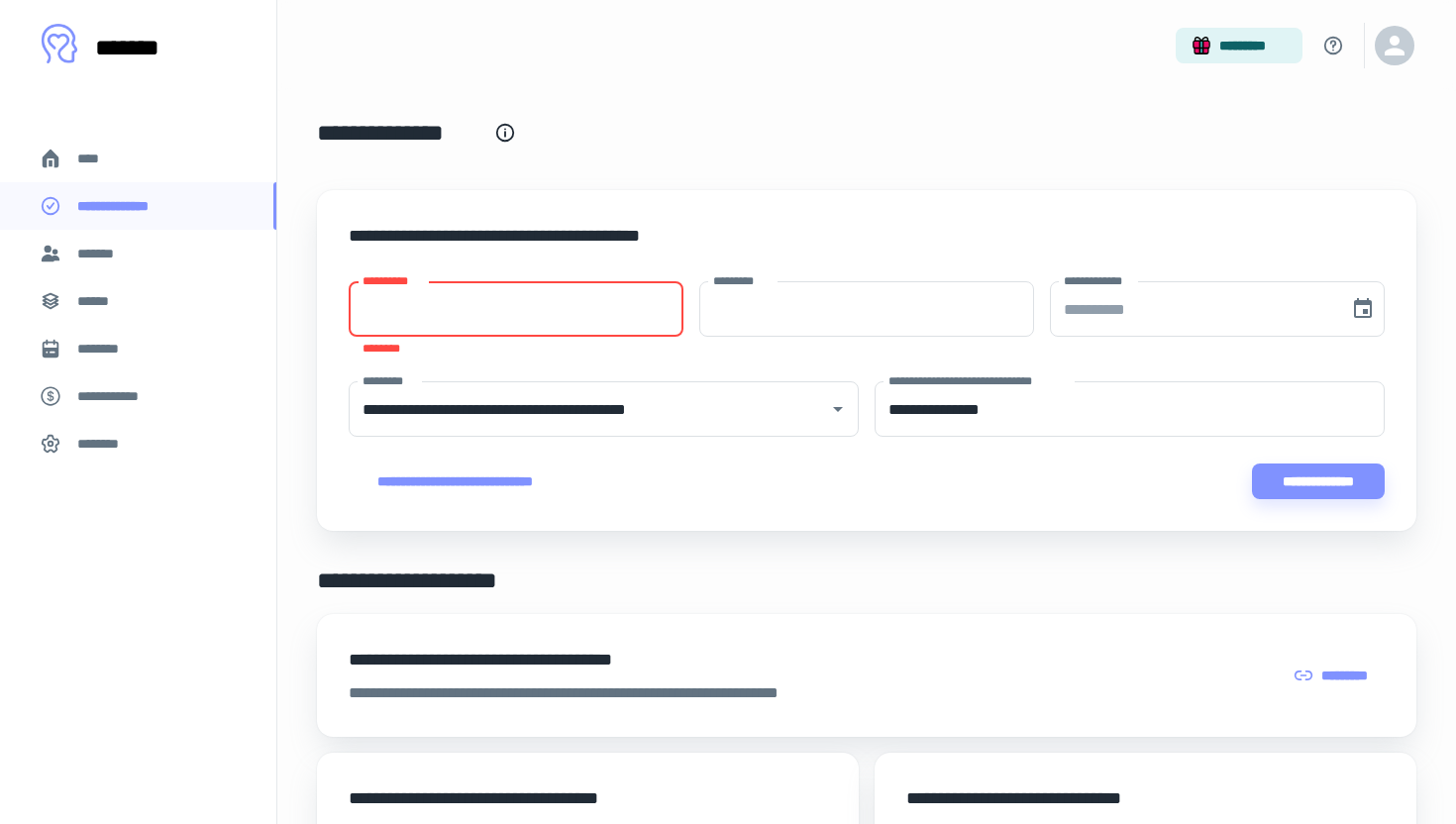 type on "*" 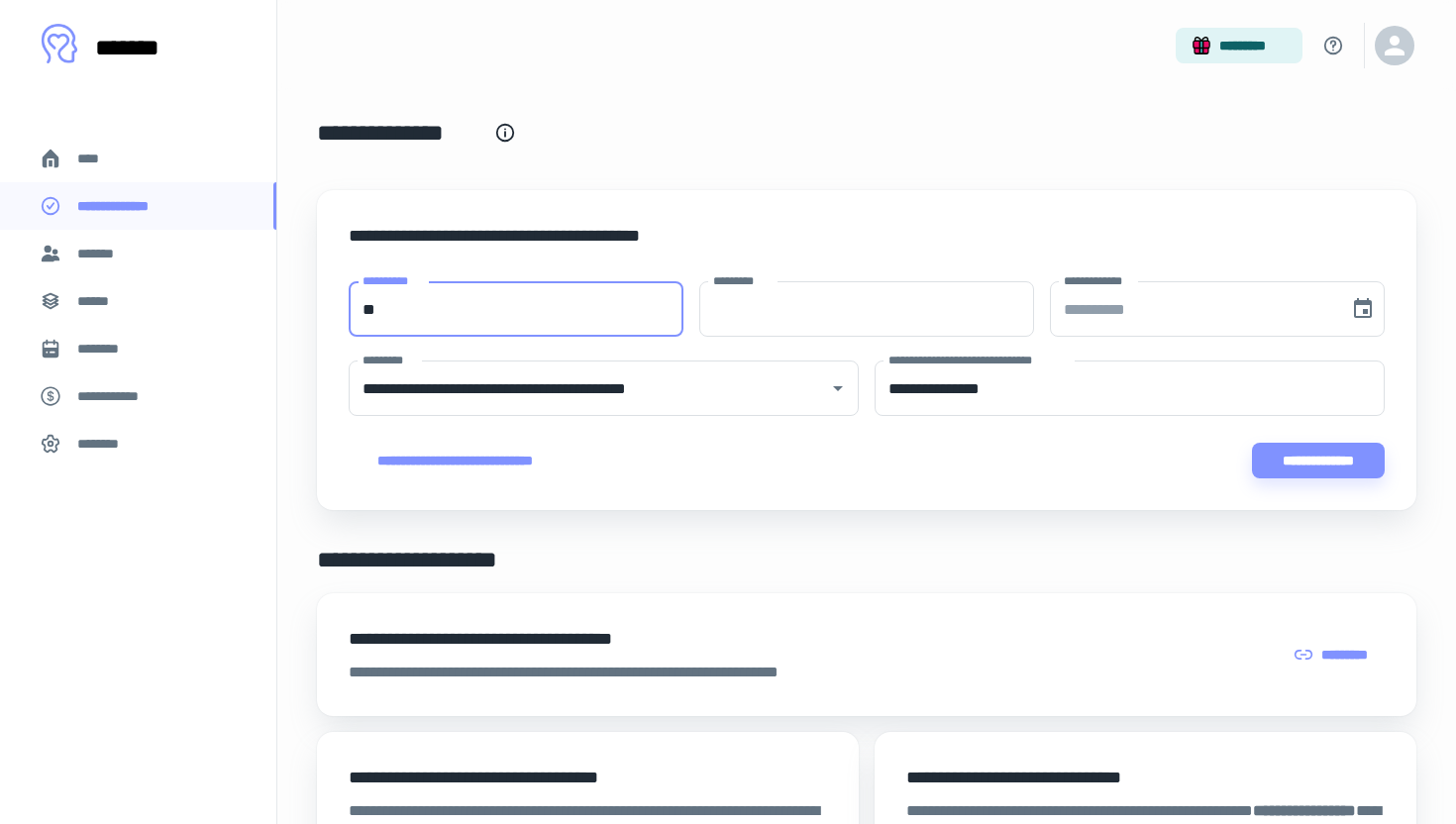 type on "*" 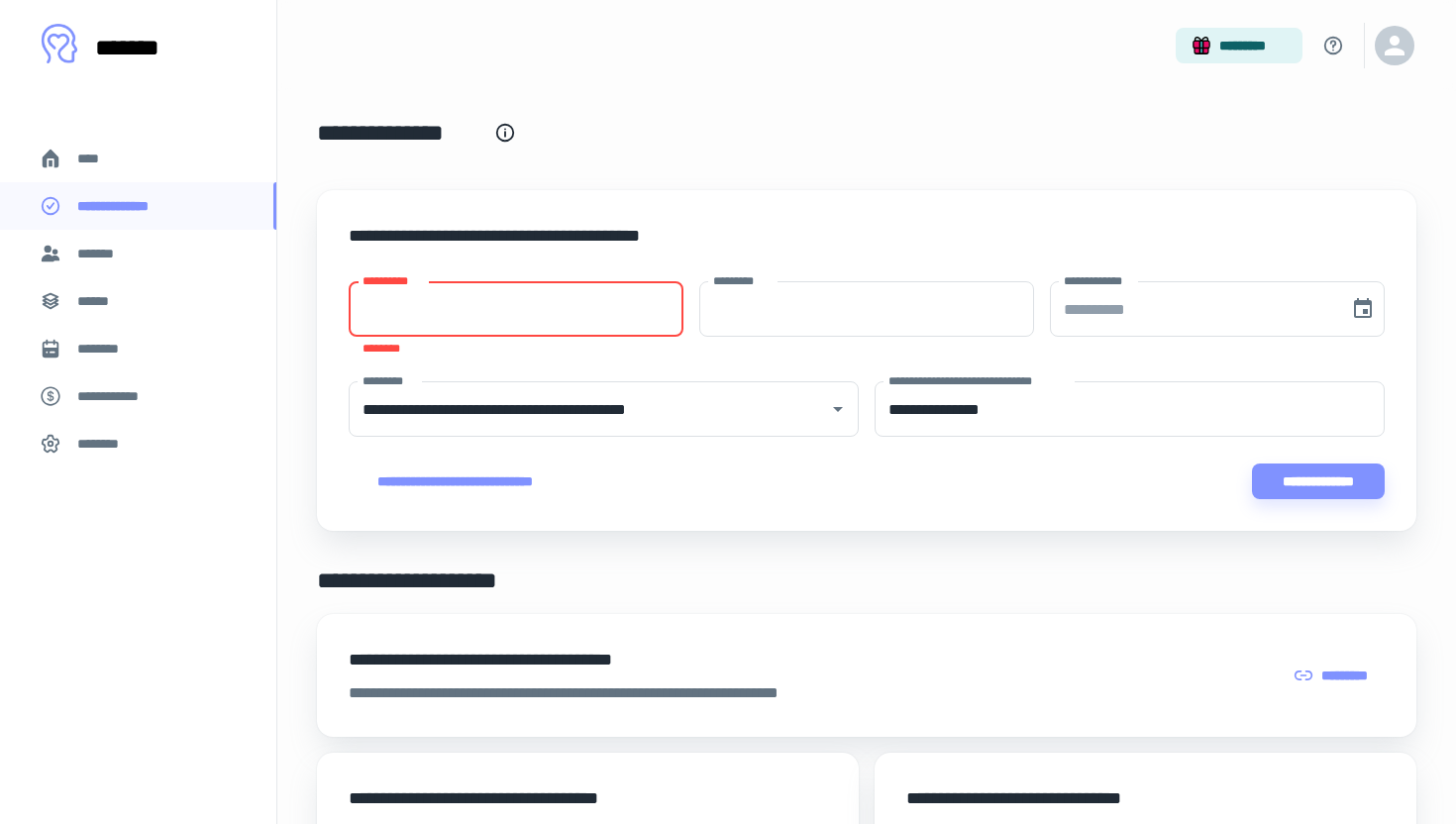 type on "*" 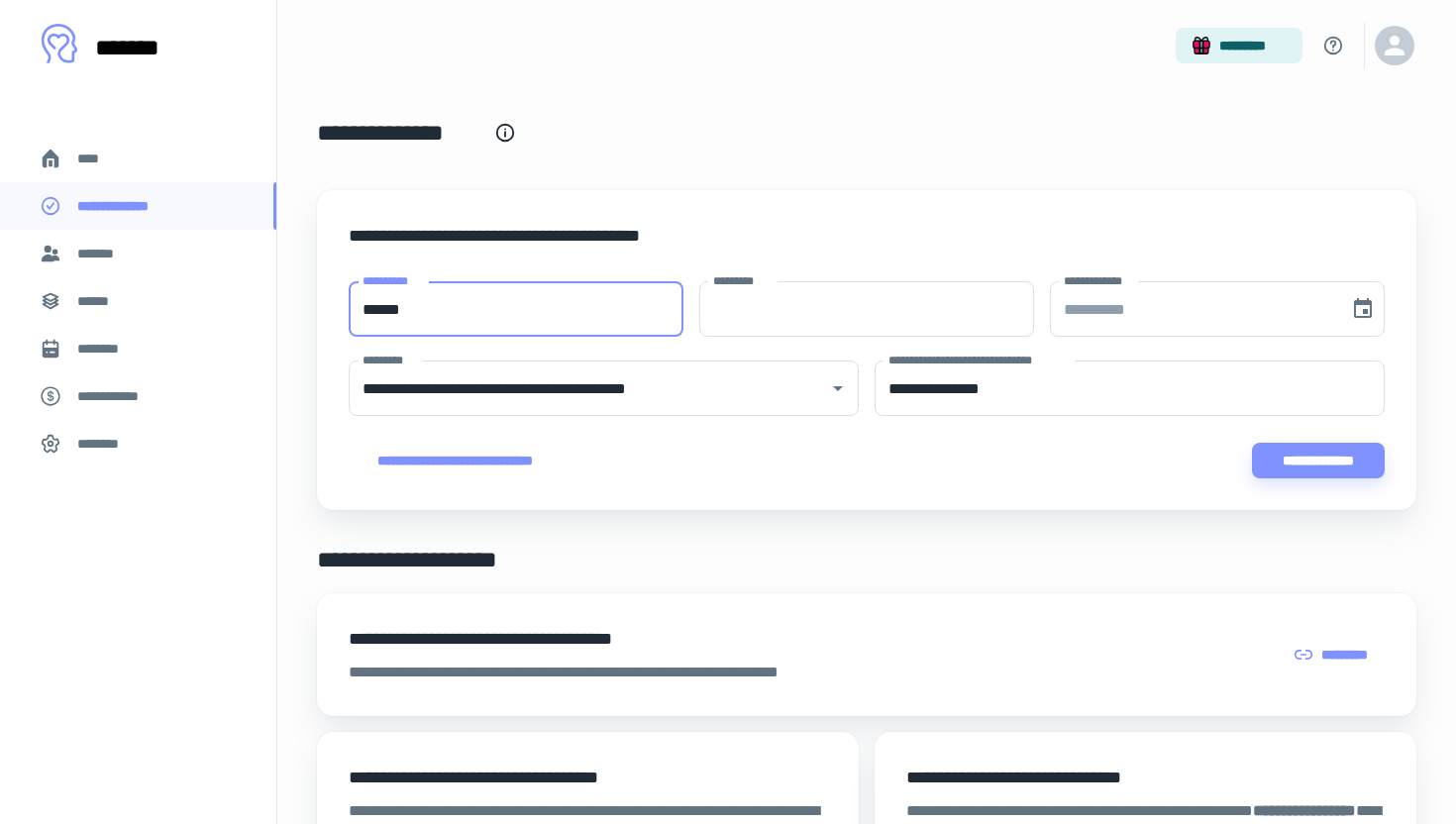 type on "******" 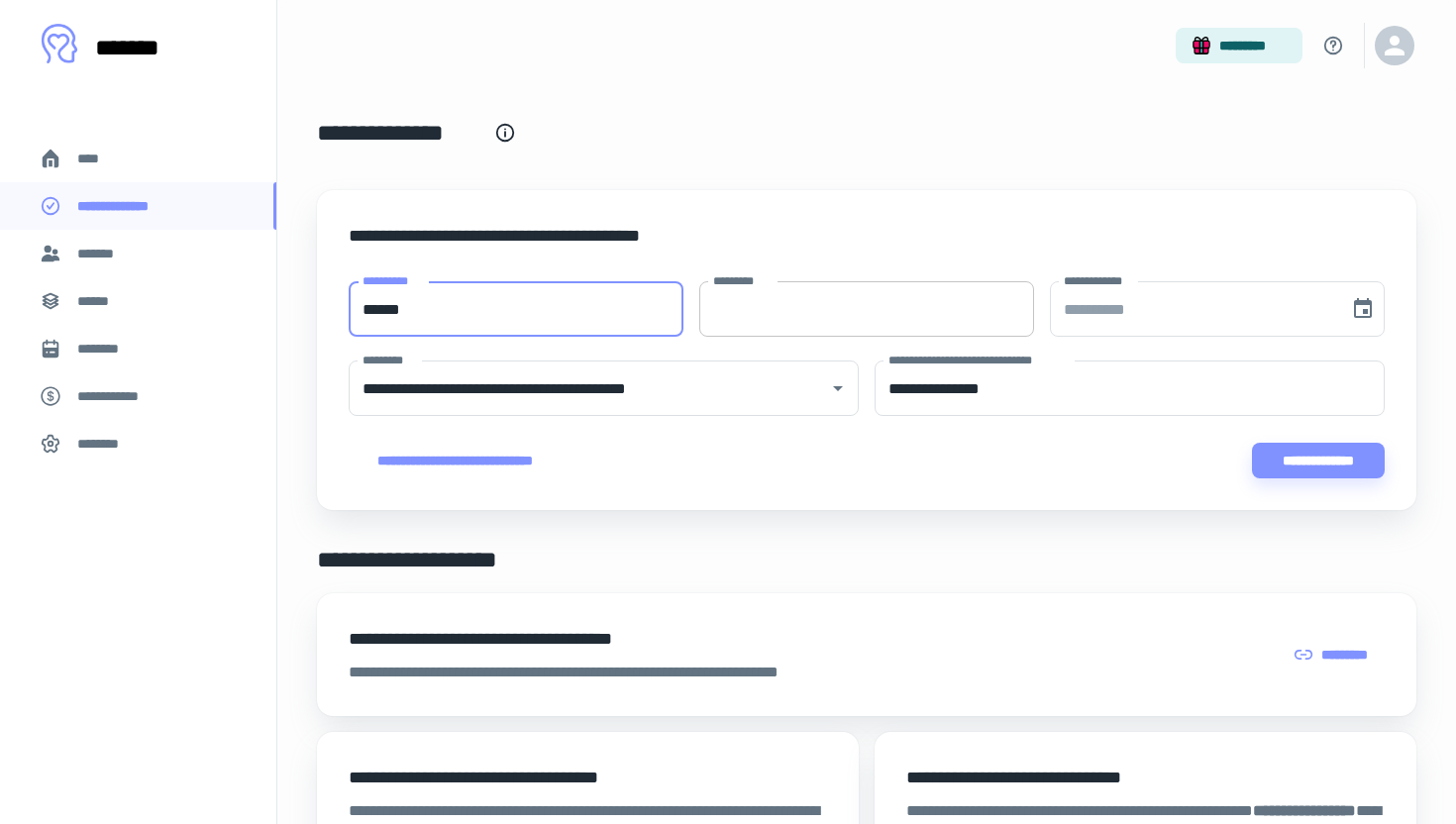 click on "*********" at bounding box center [867, 309] 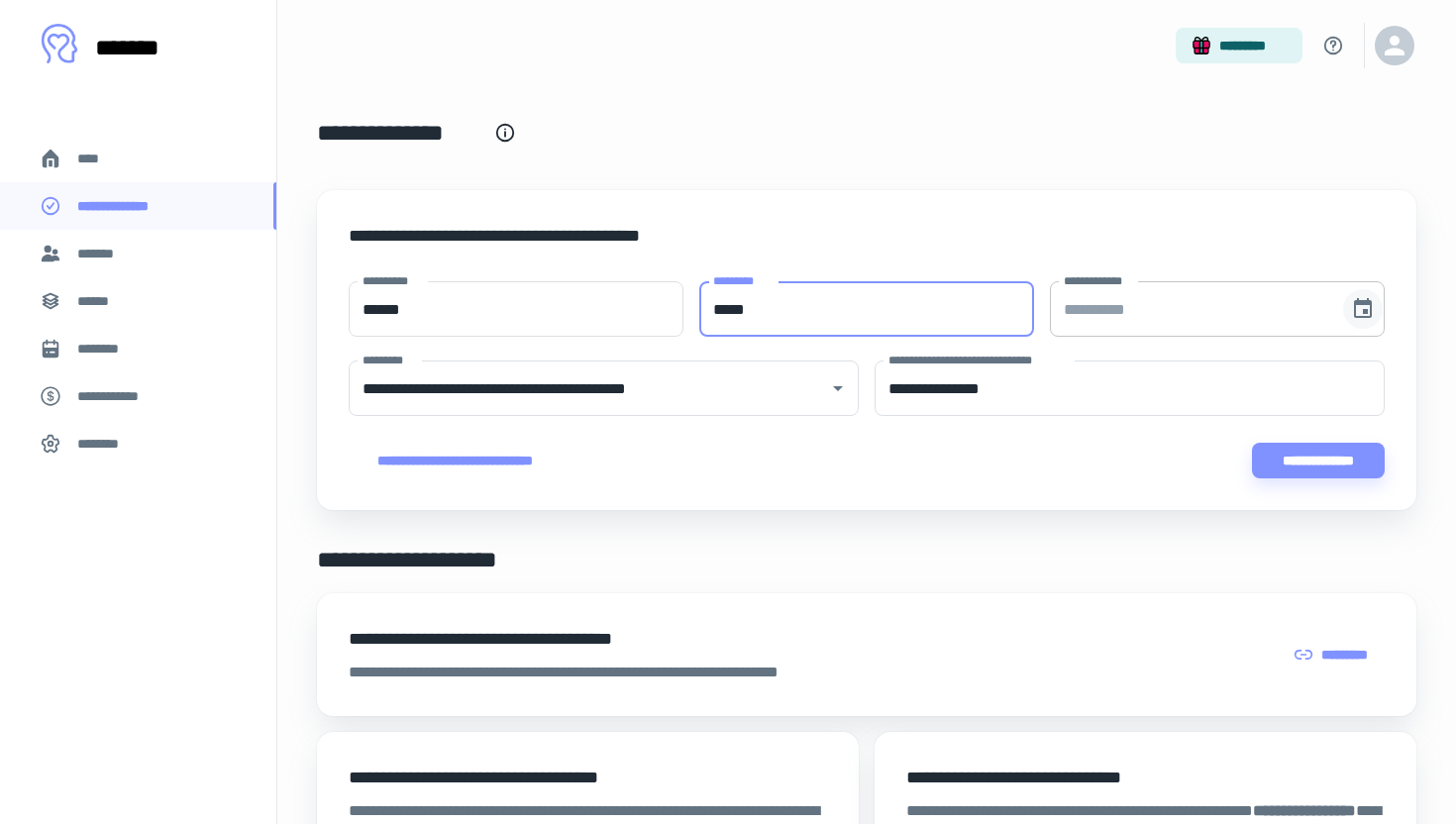 type on "*****" 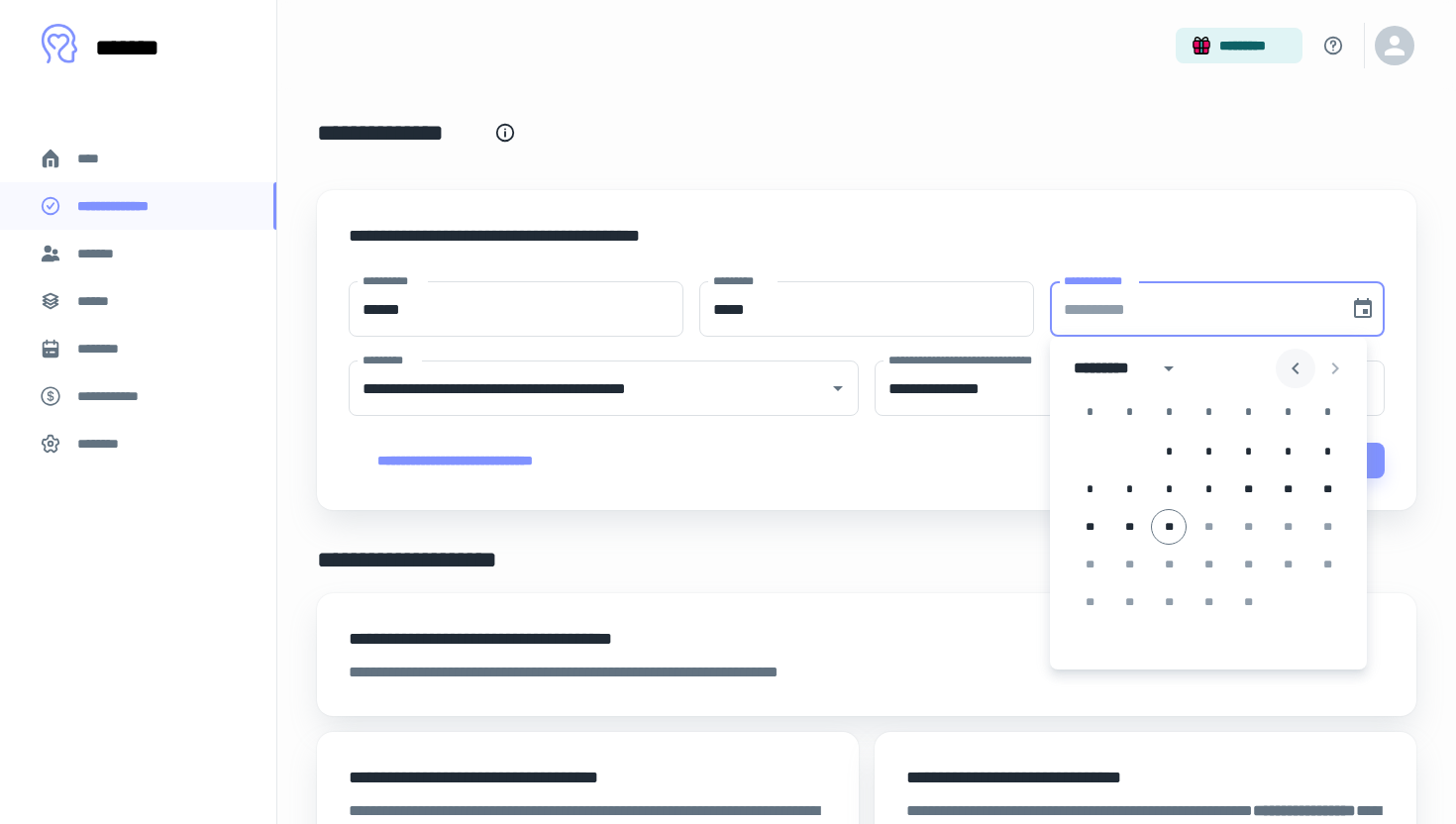 click 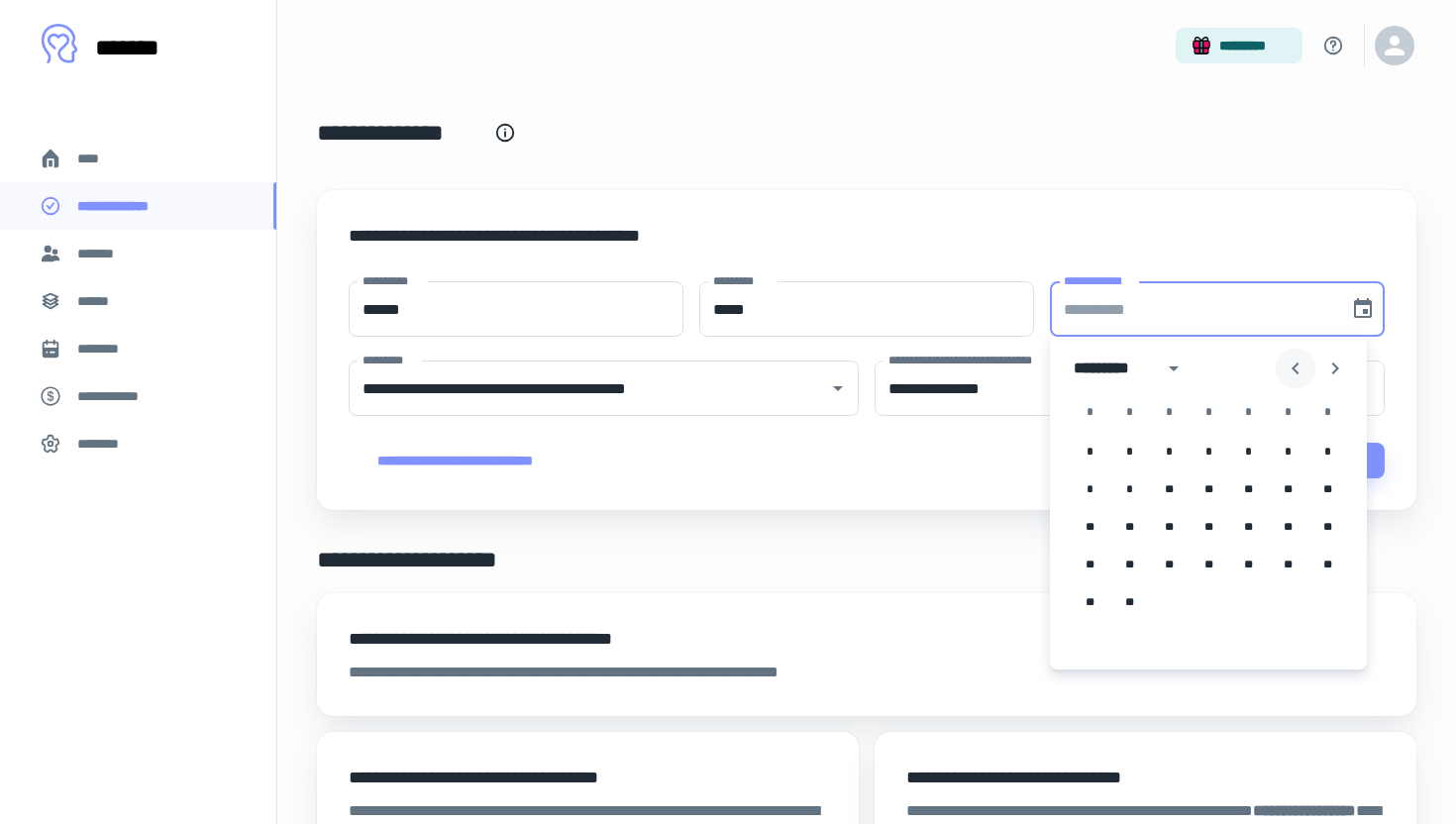 click 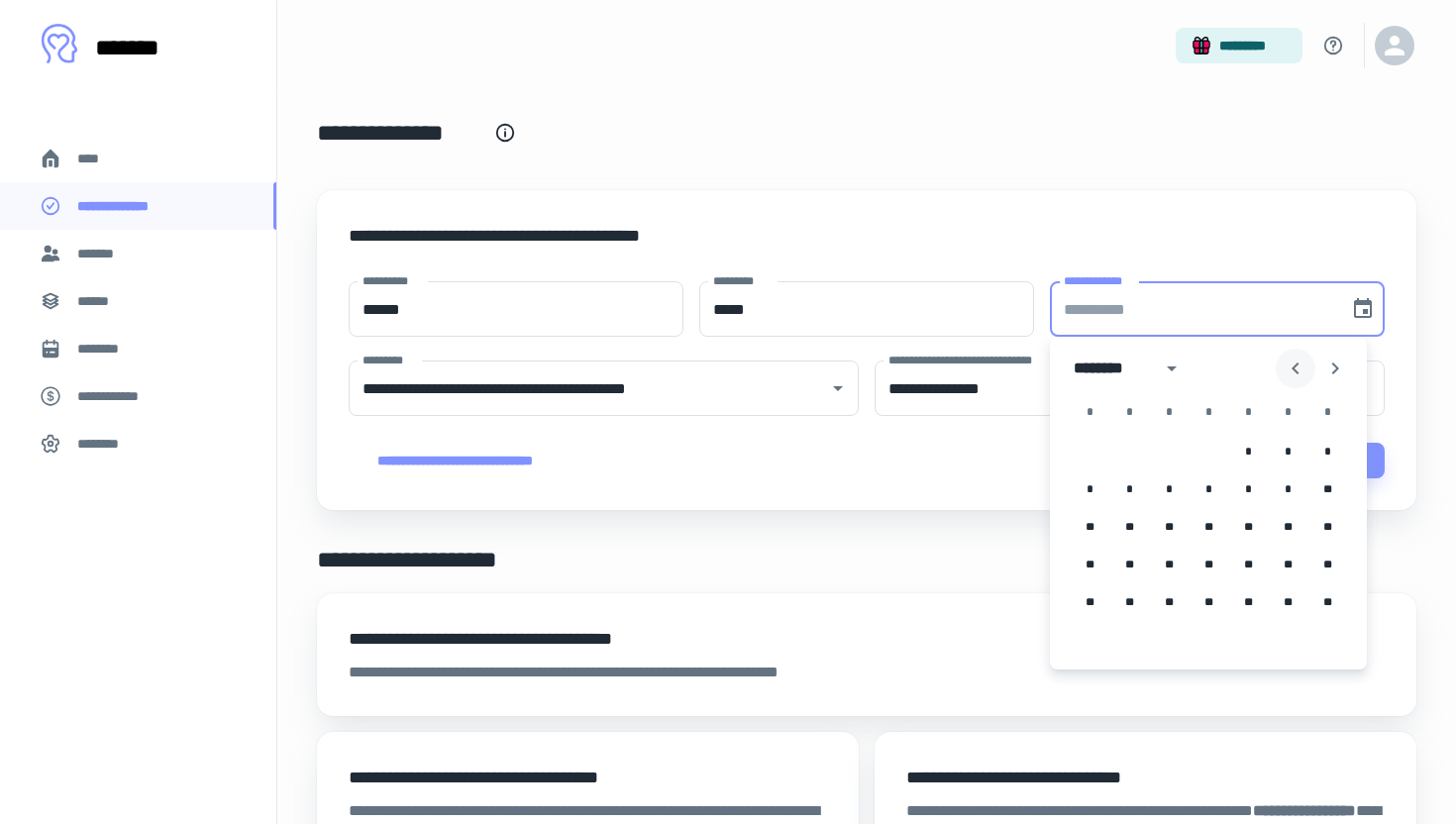 click 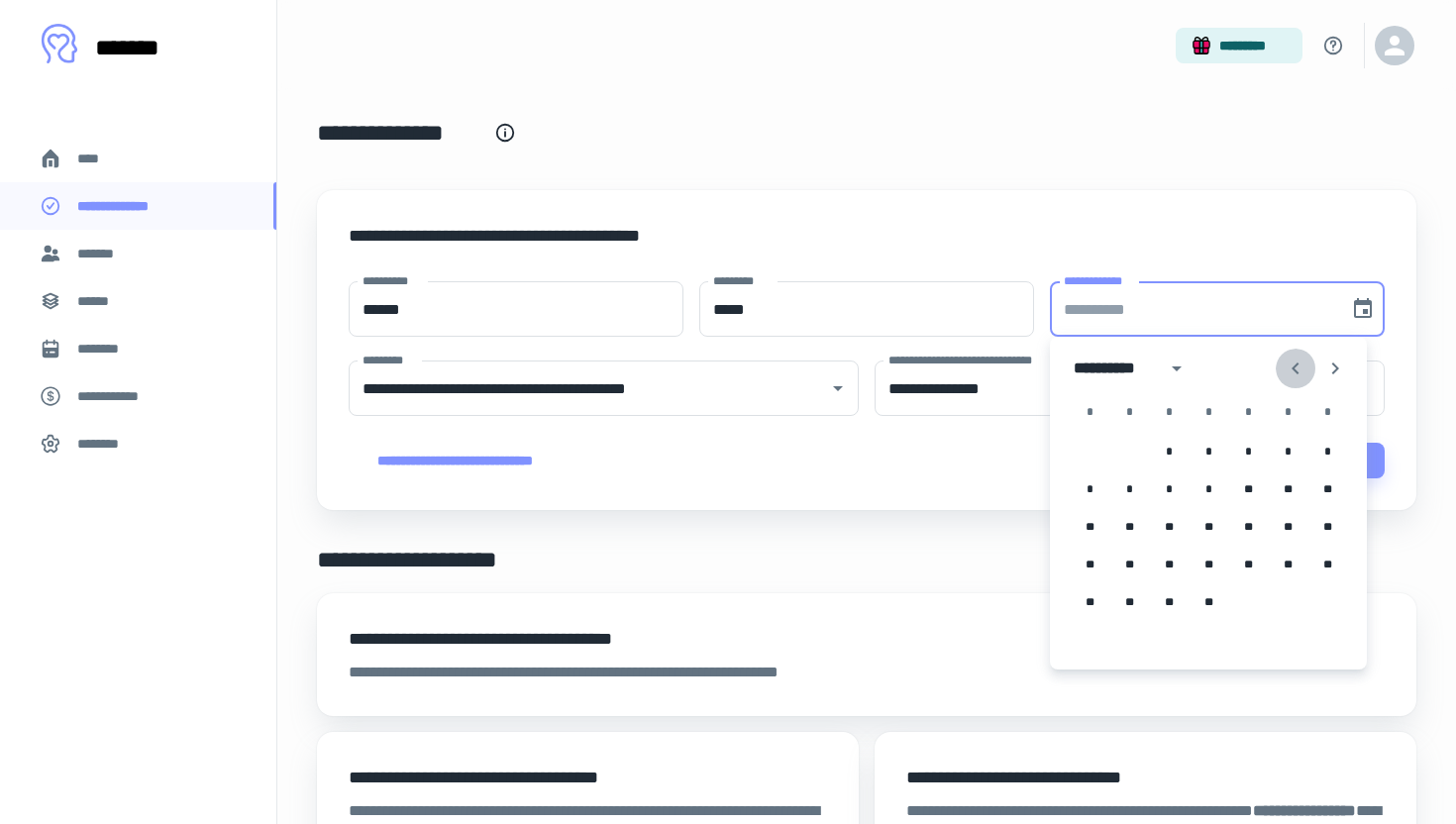 click 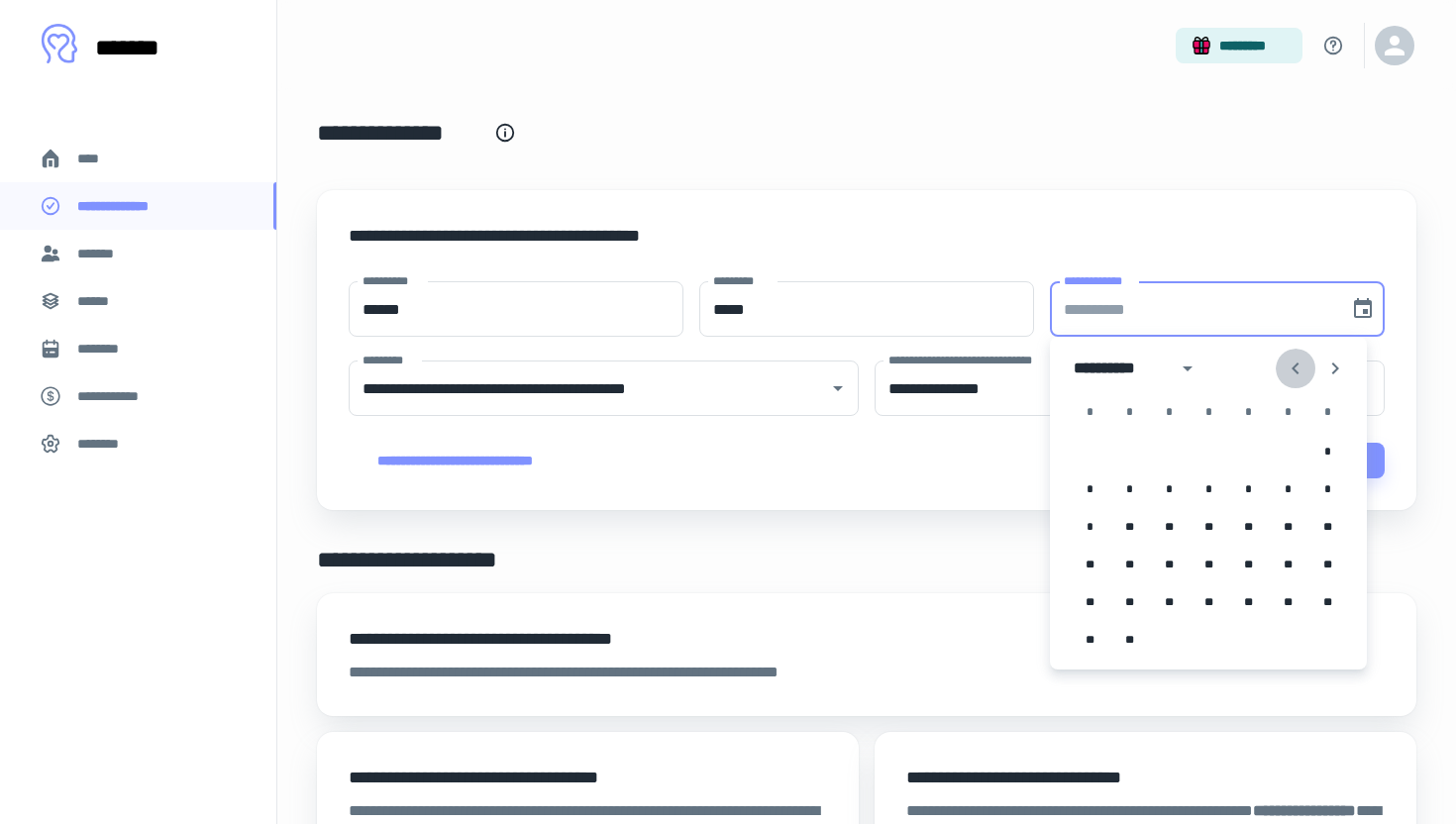 click 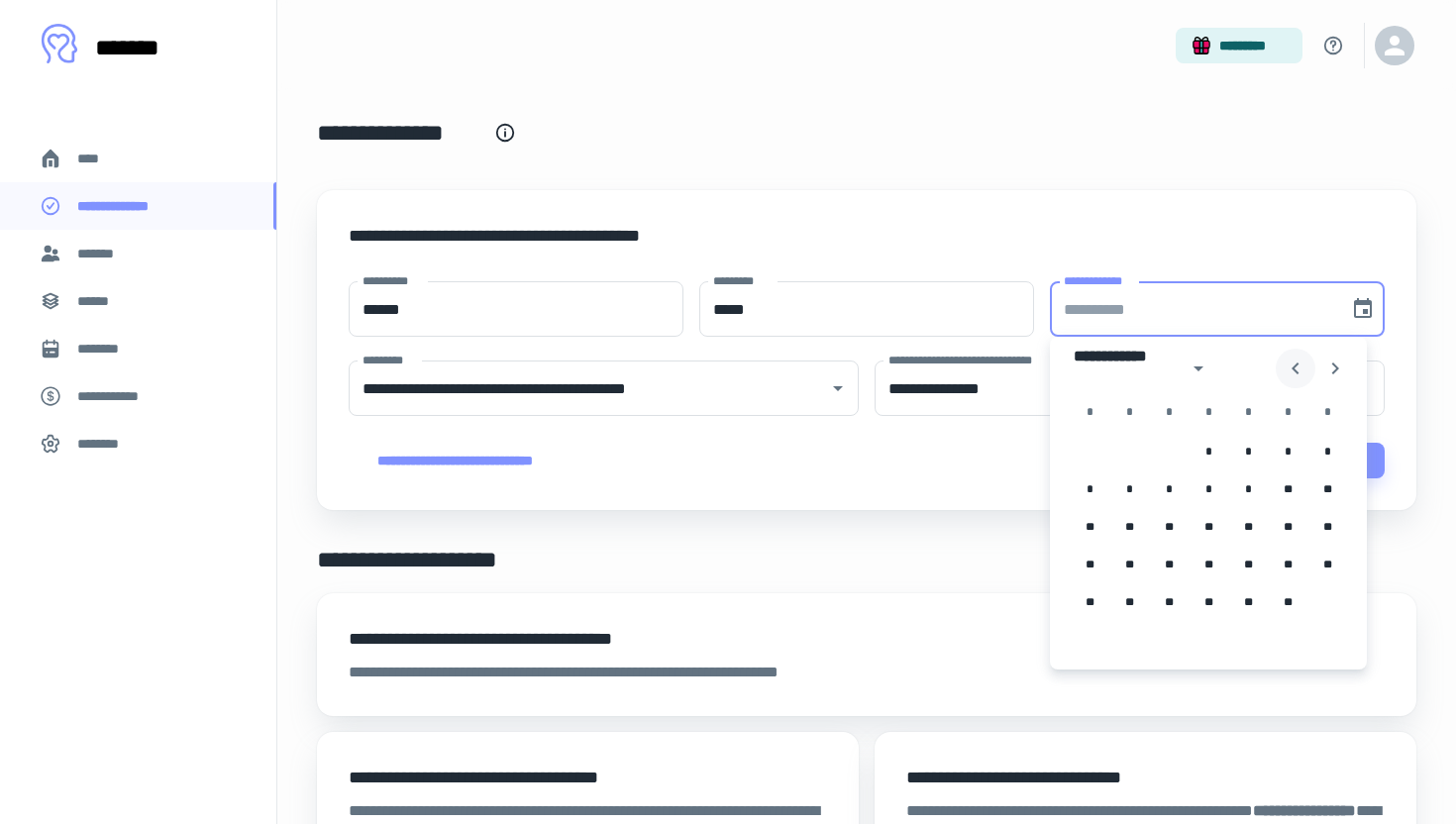 click 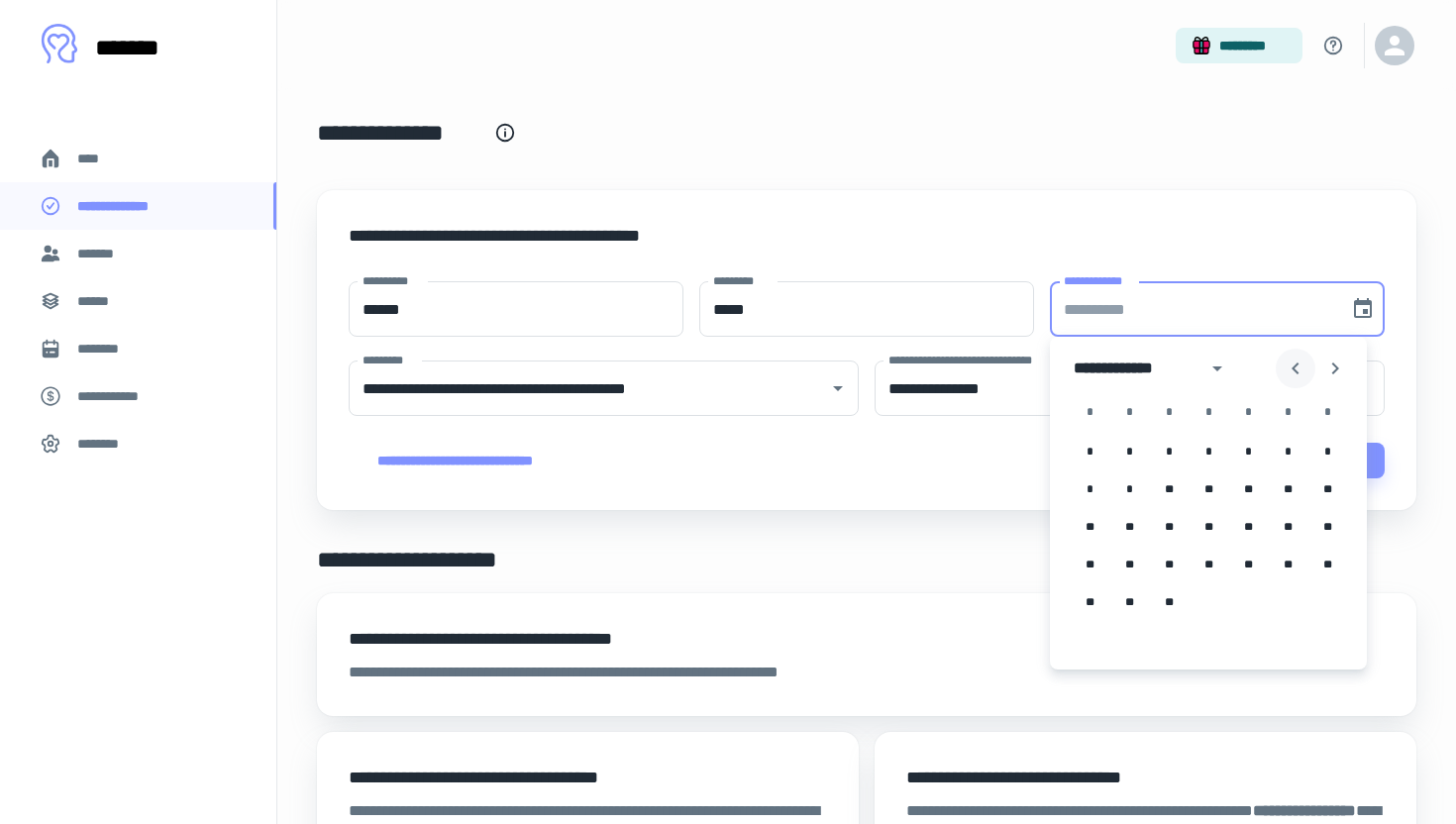click 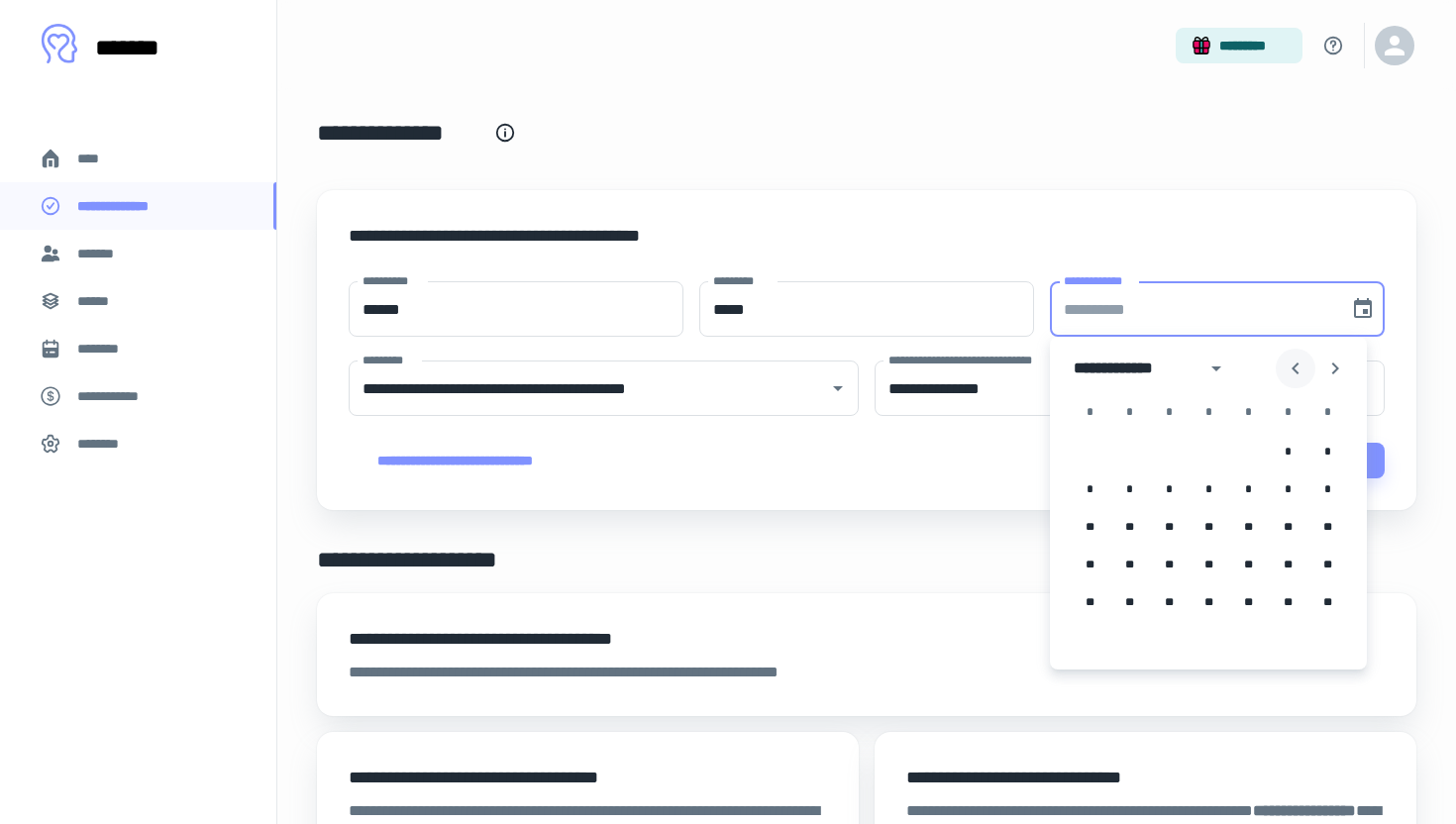 click 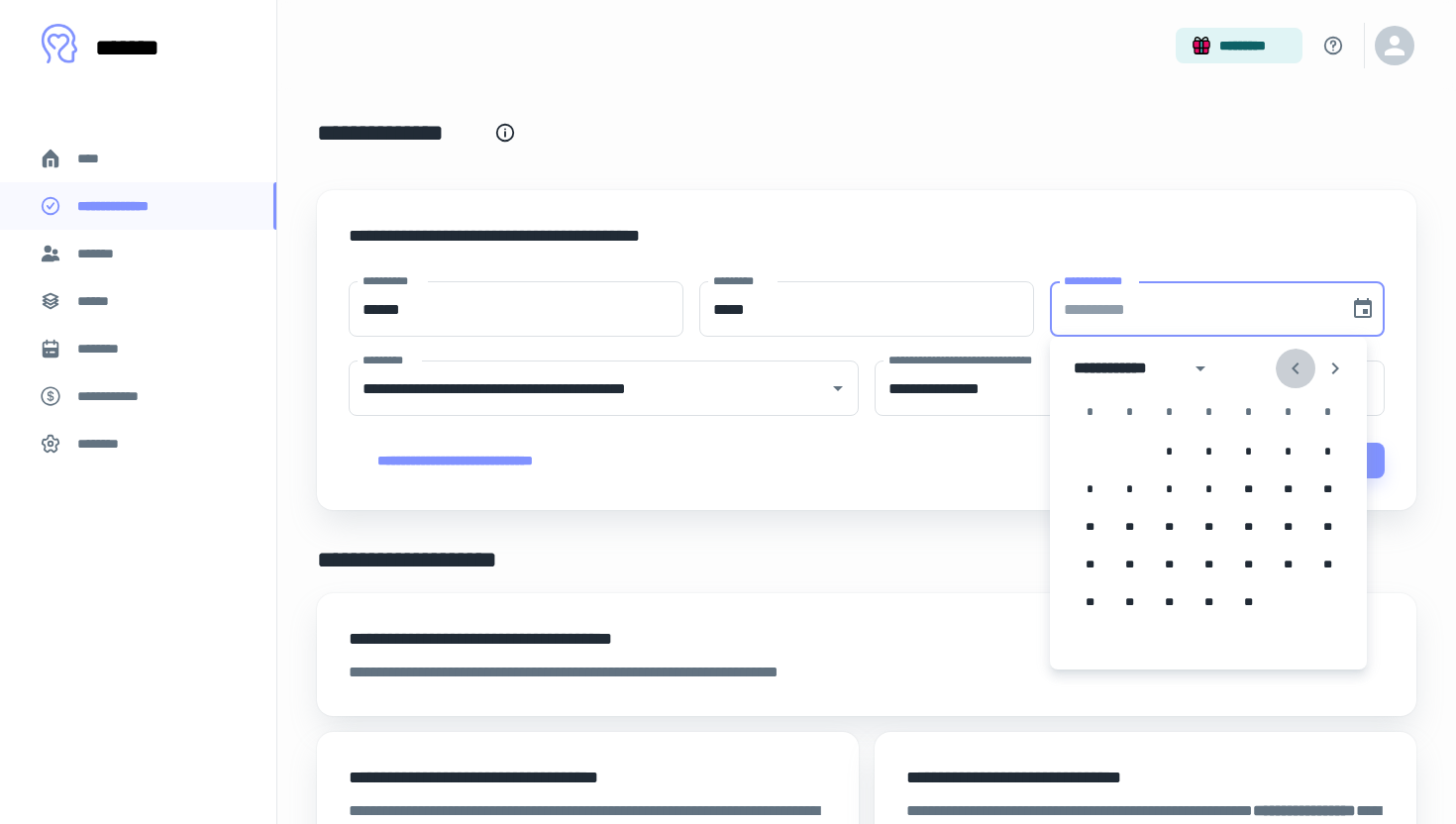 click 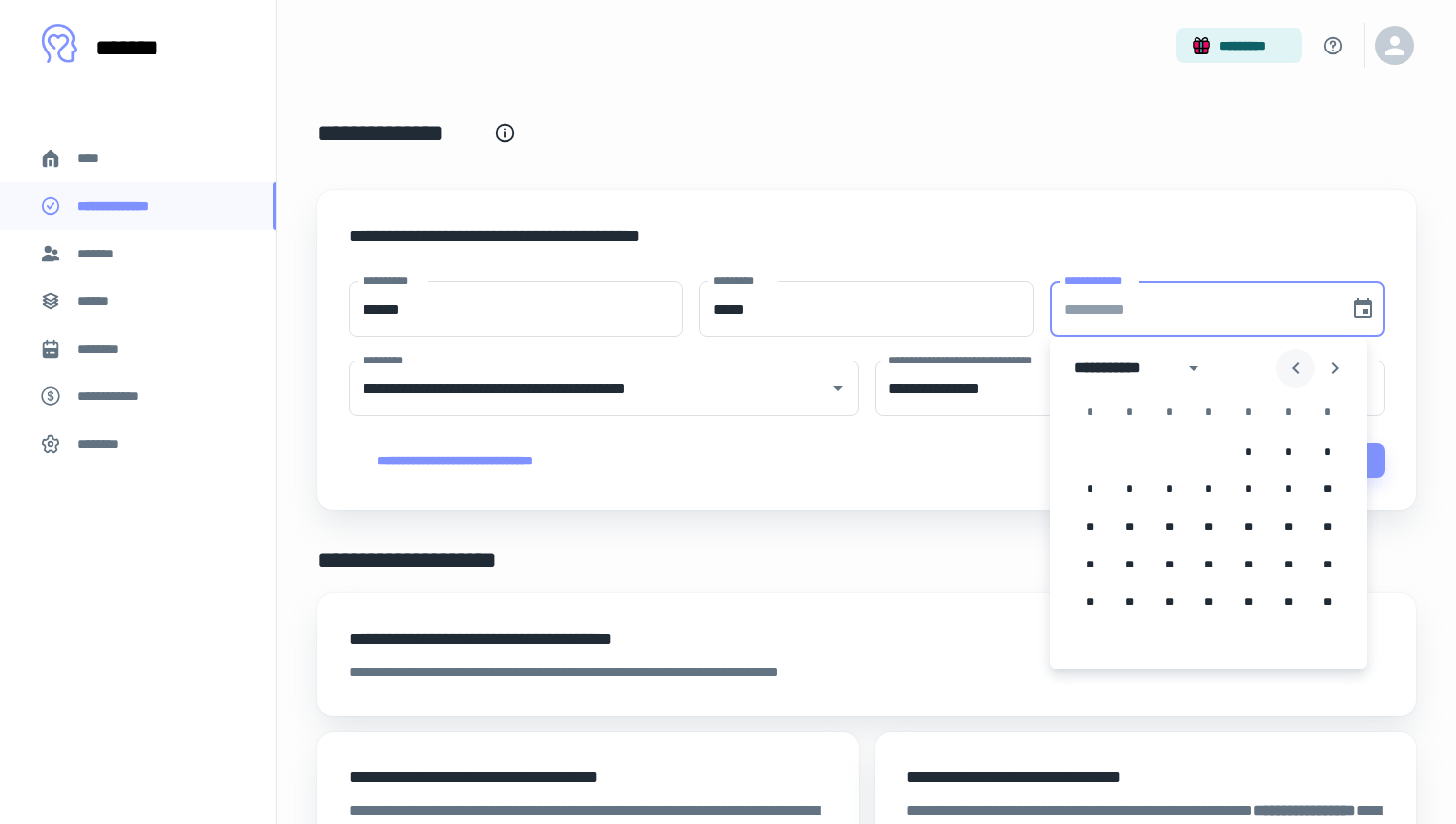 click 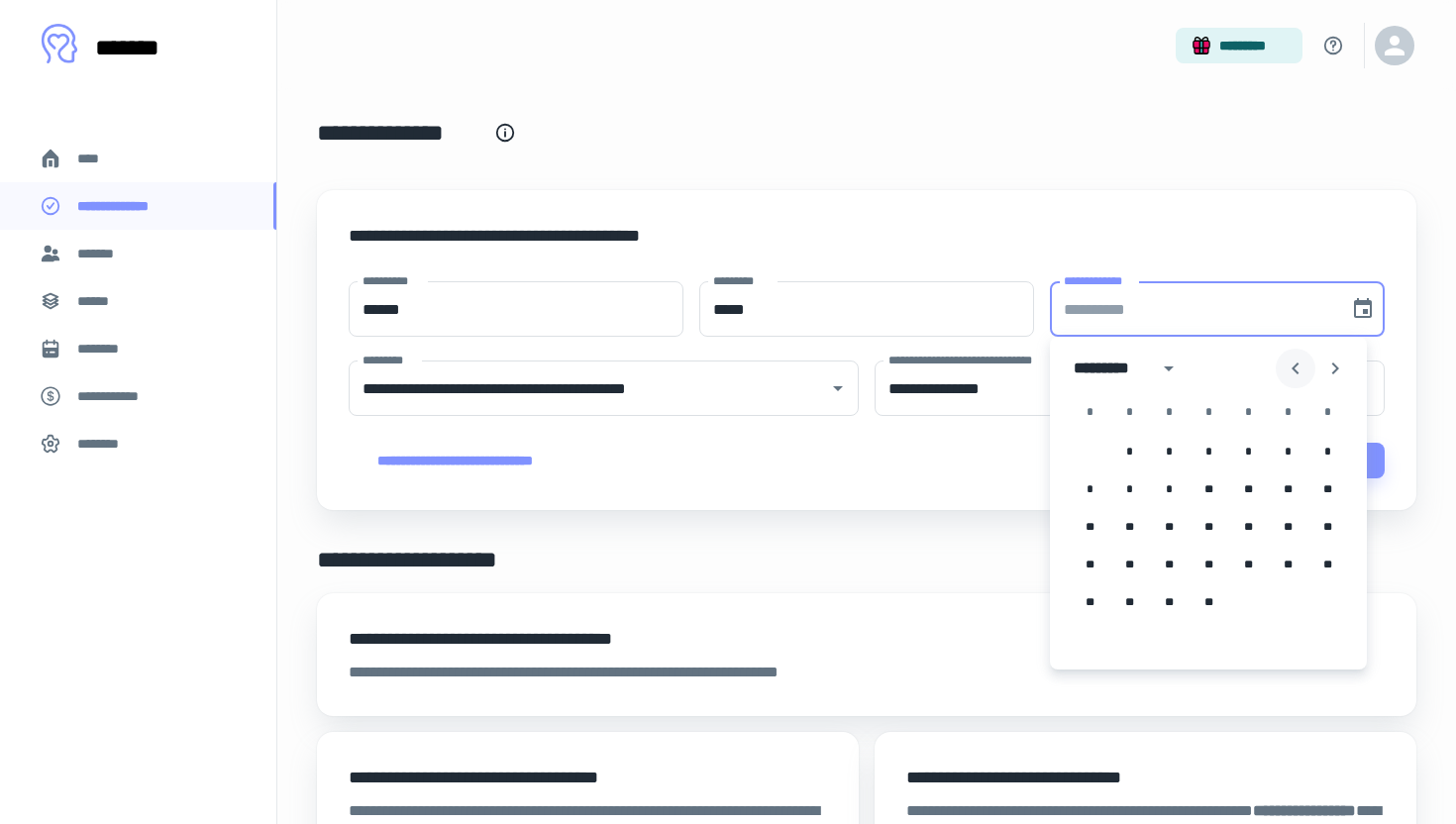 click 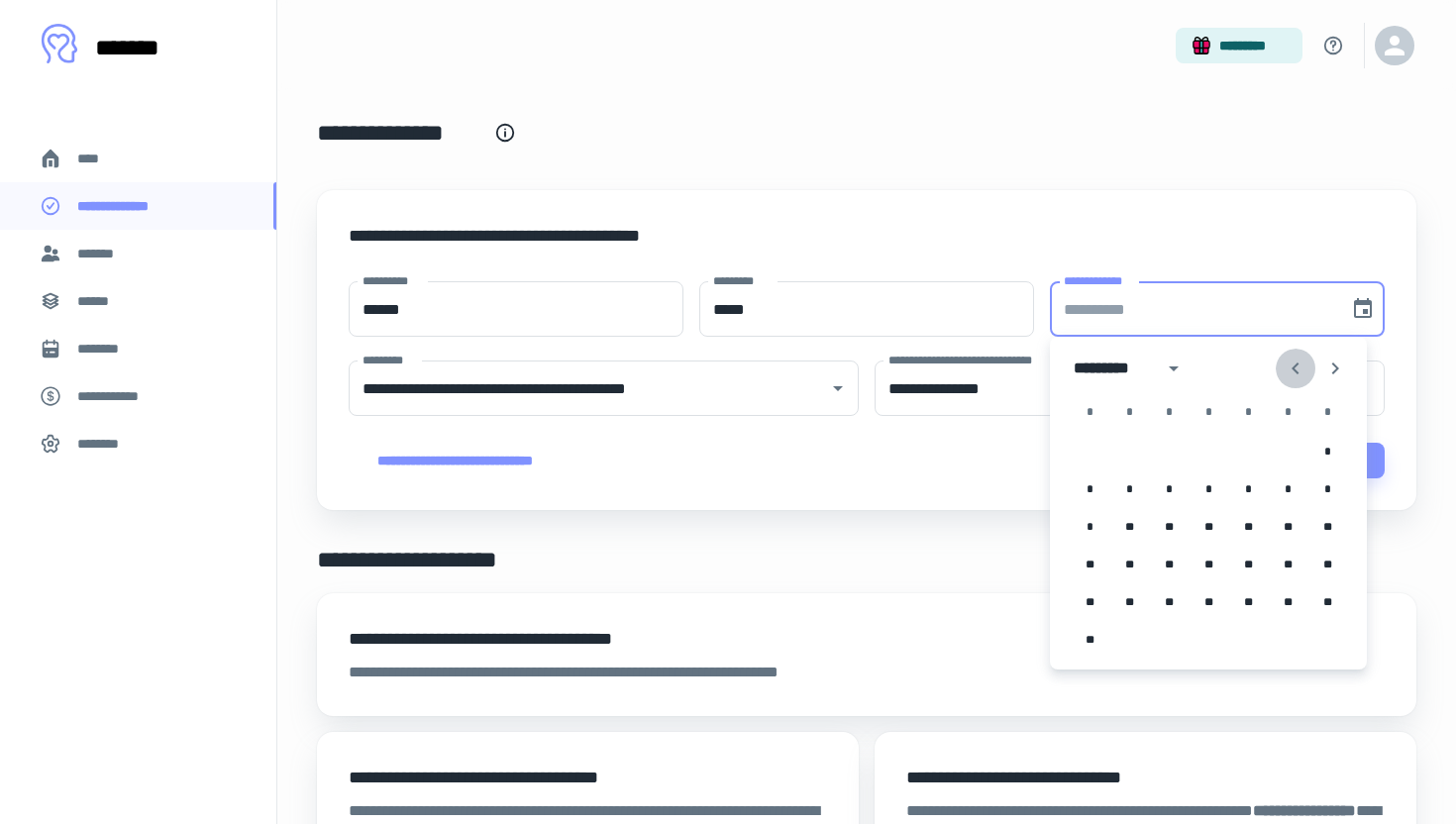 click 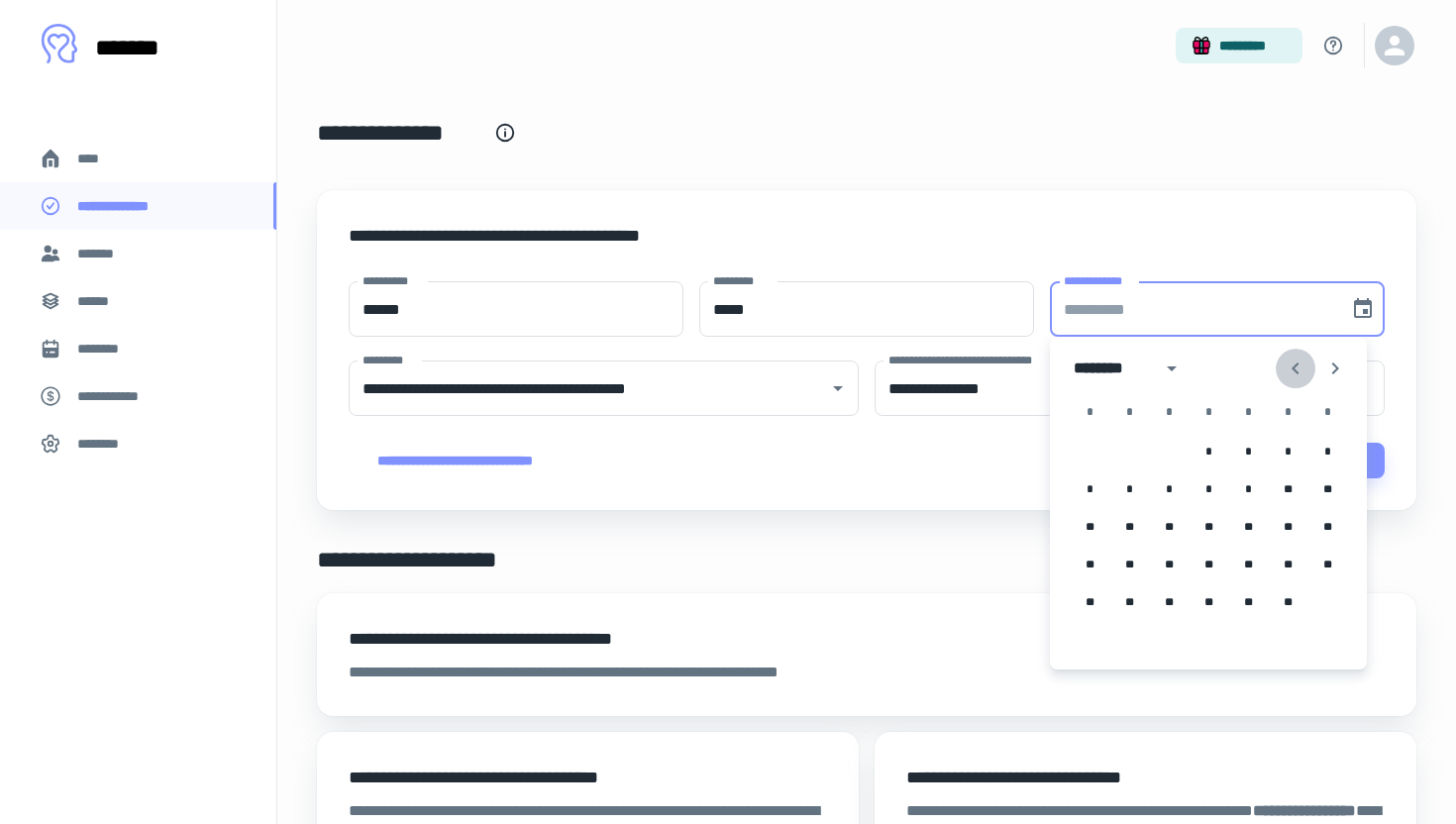 click 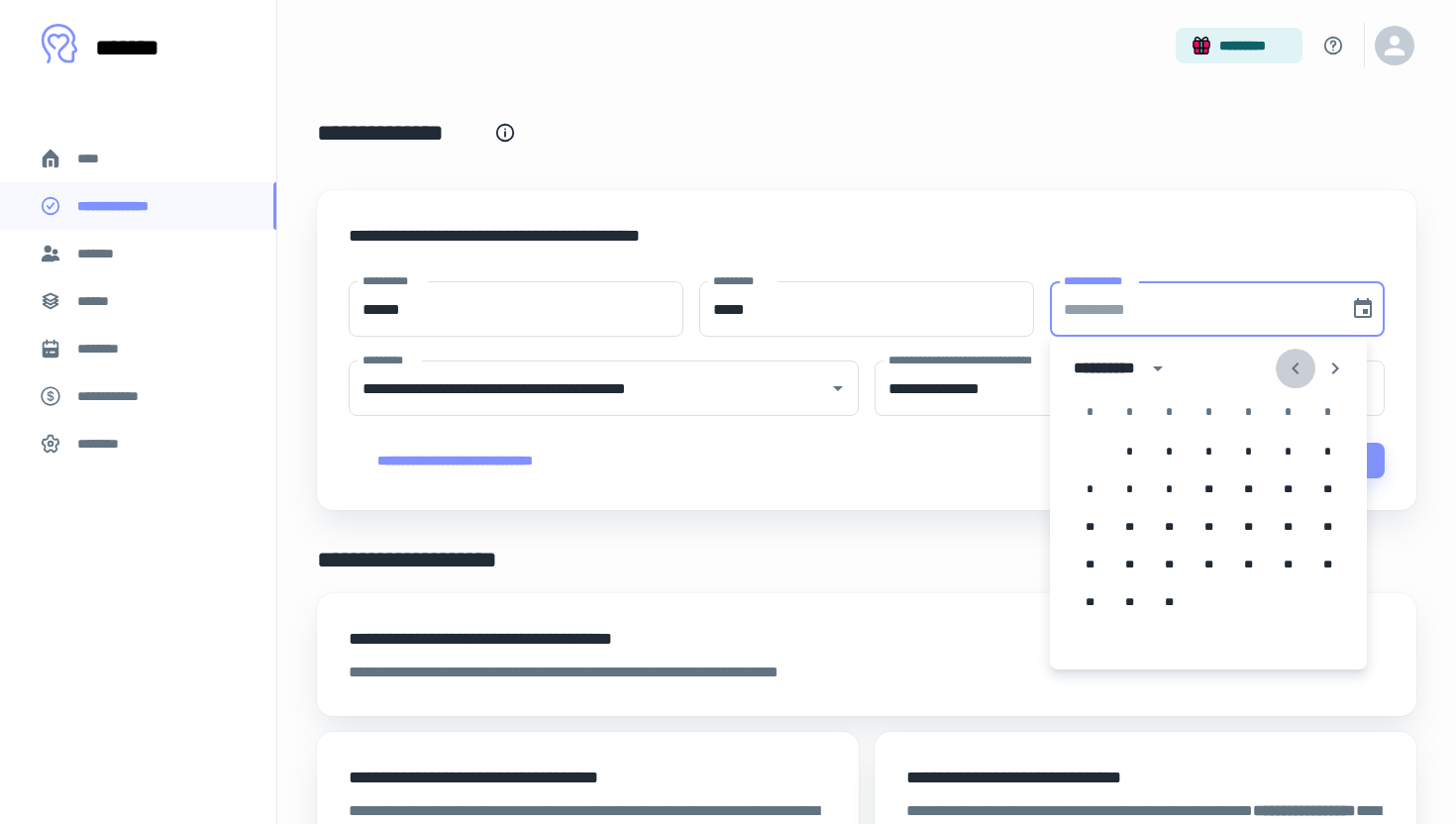 click 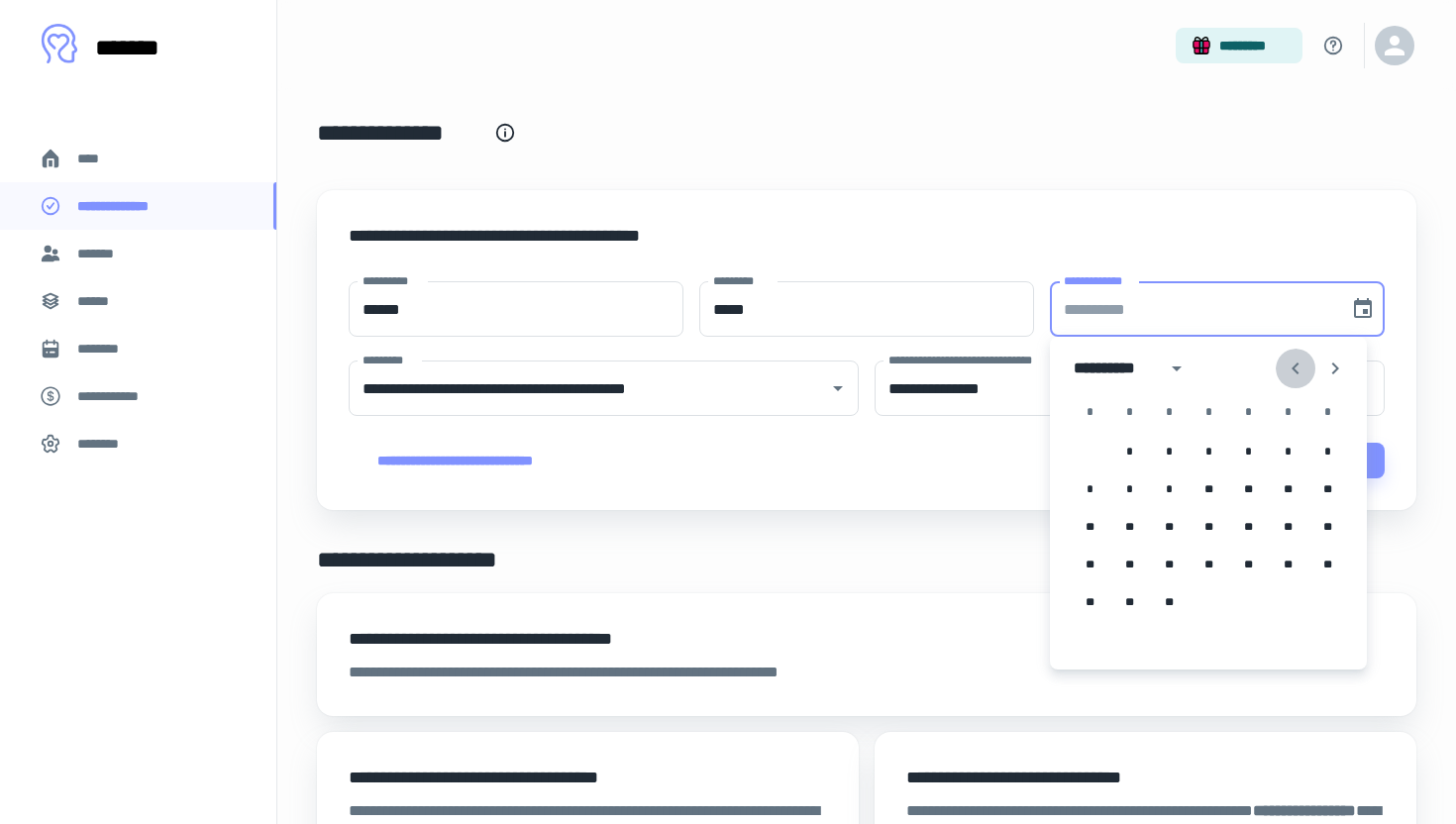 click 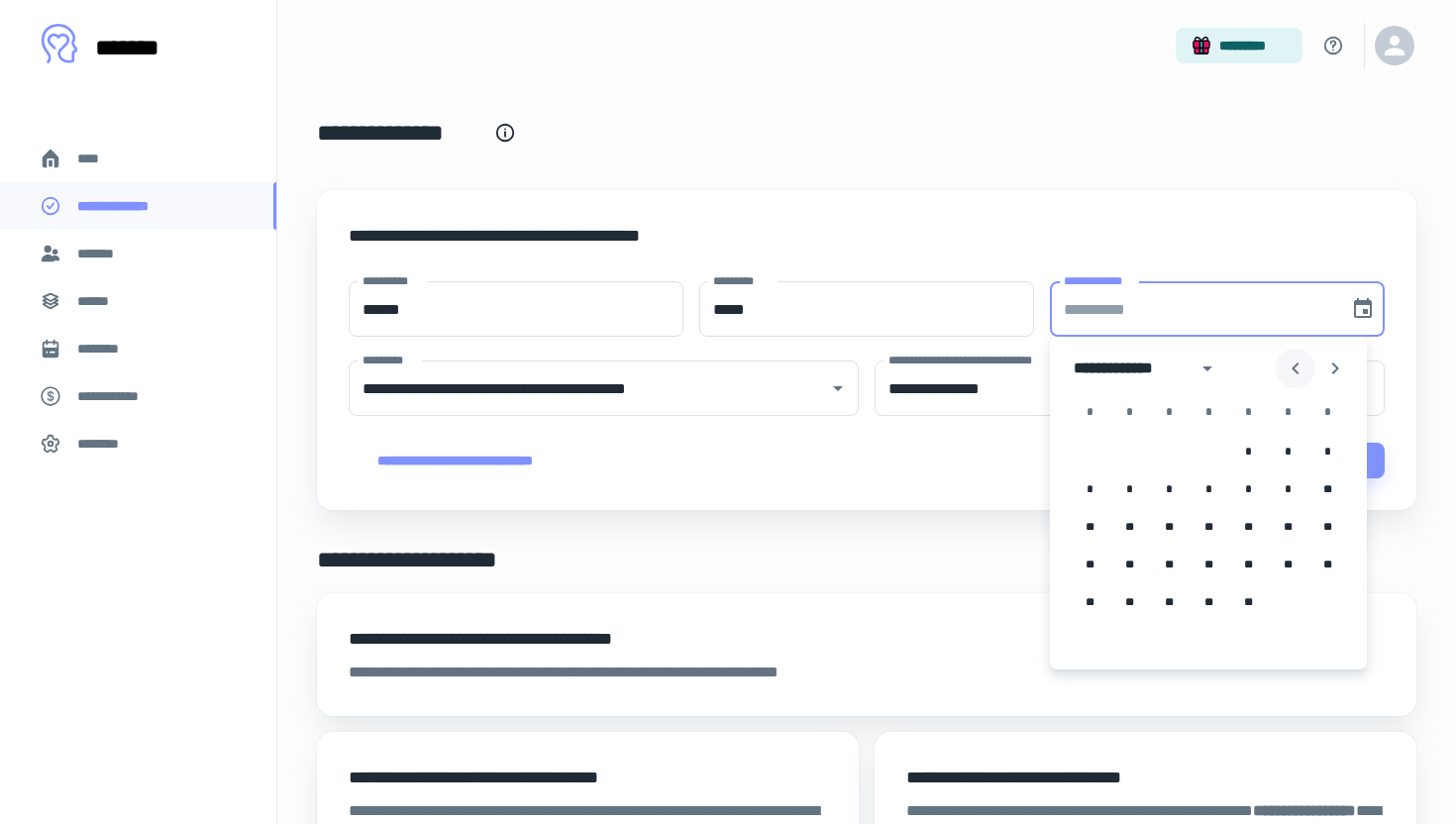 click 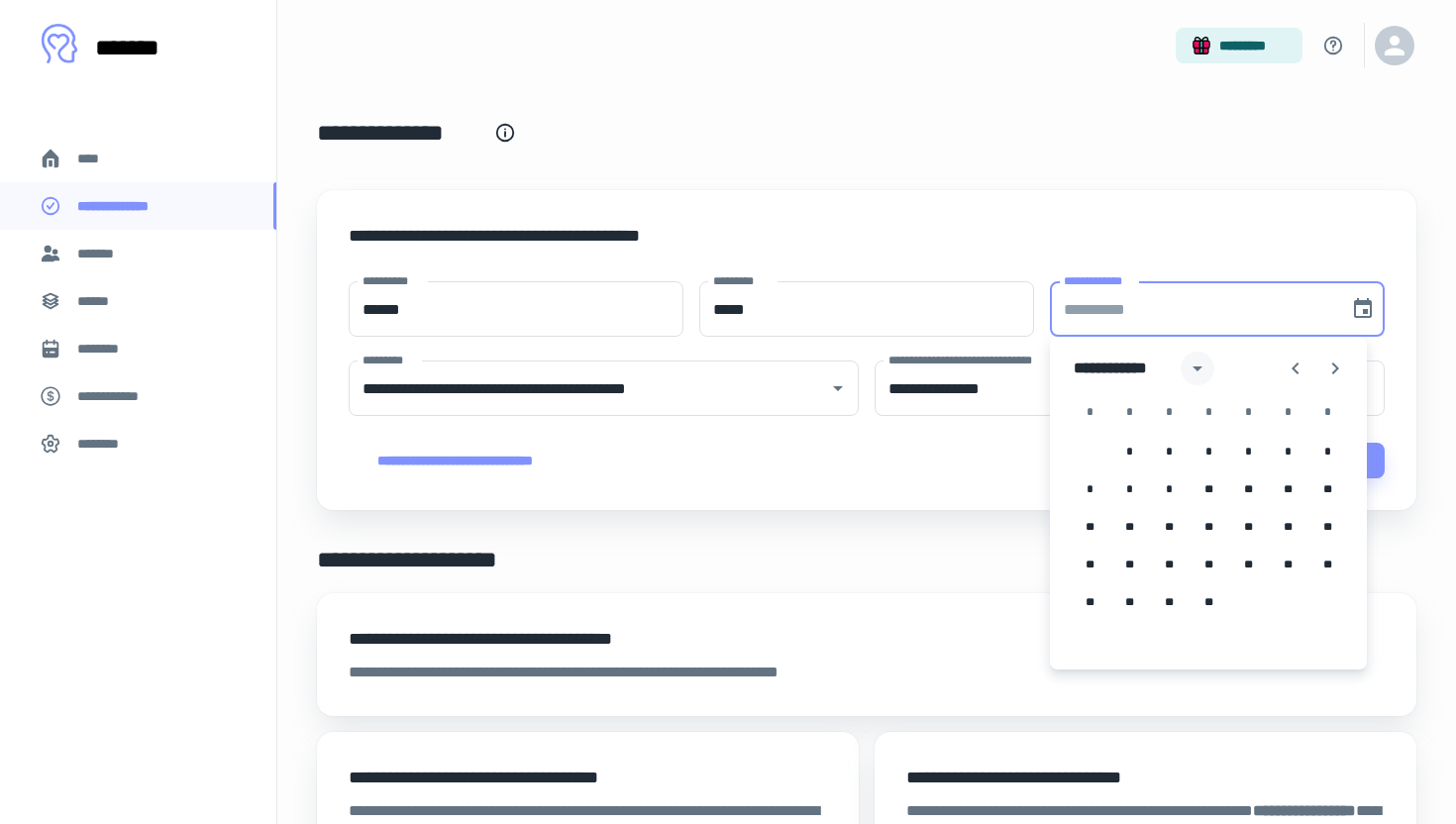 click 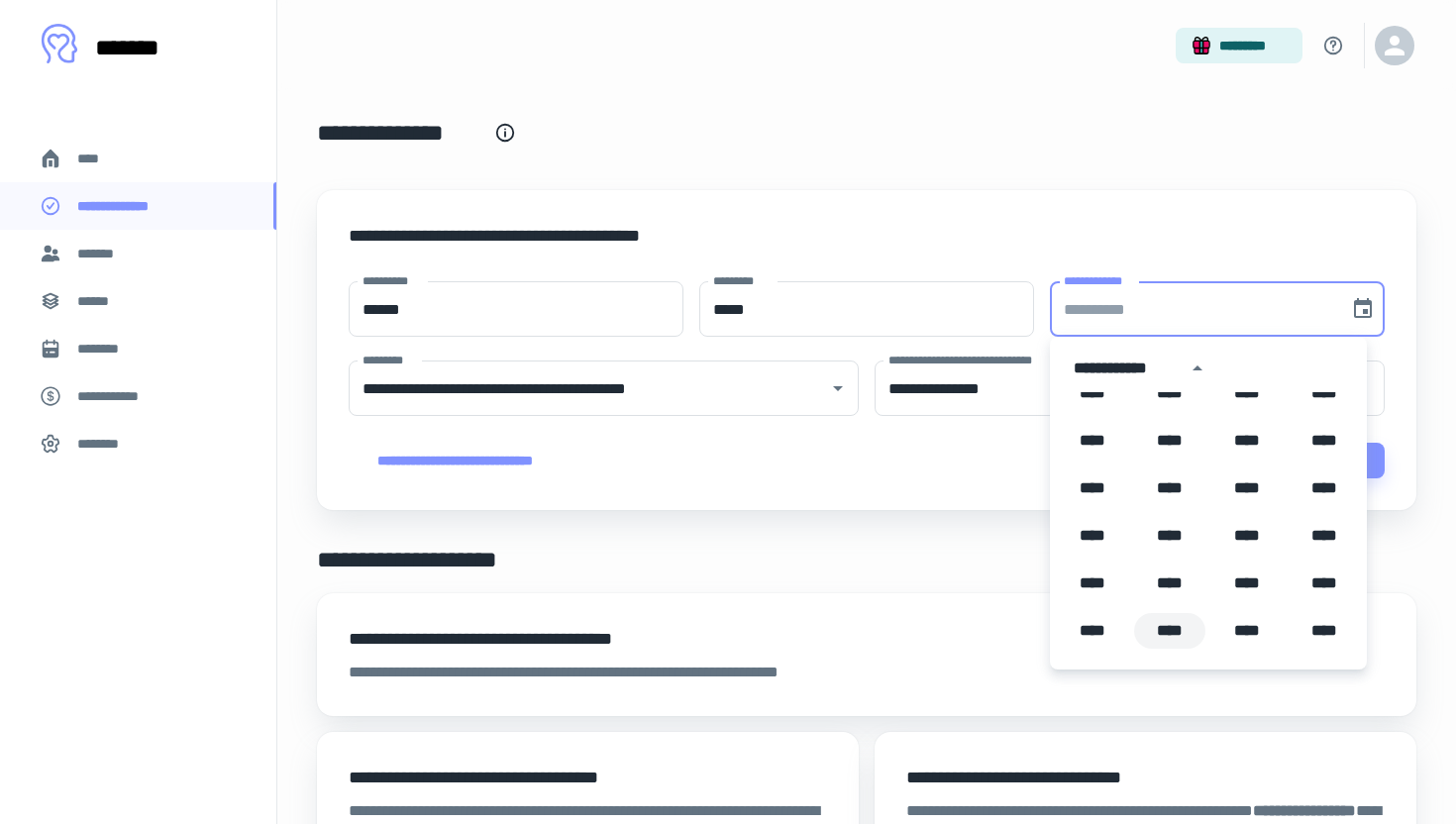 scroll, scrollTop: 1105, scrollLeft: 0, axis: vertical 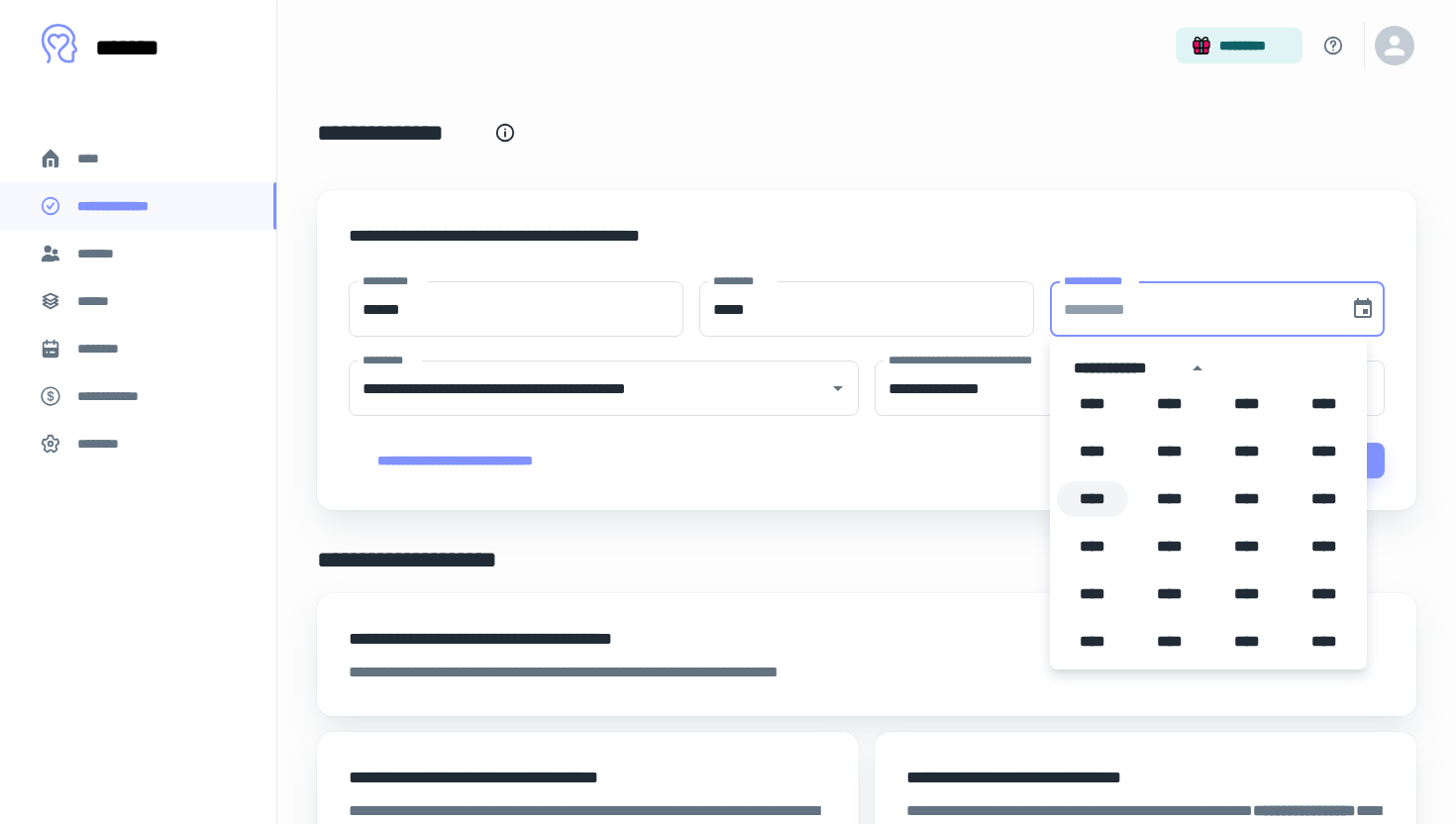 click on "****" at bounding box center (1092, 499) 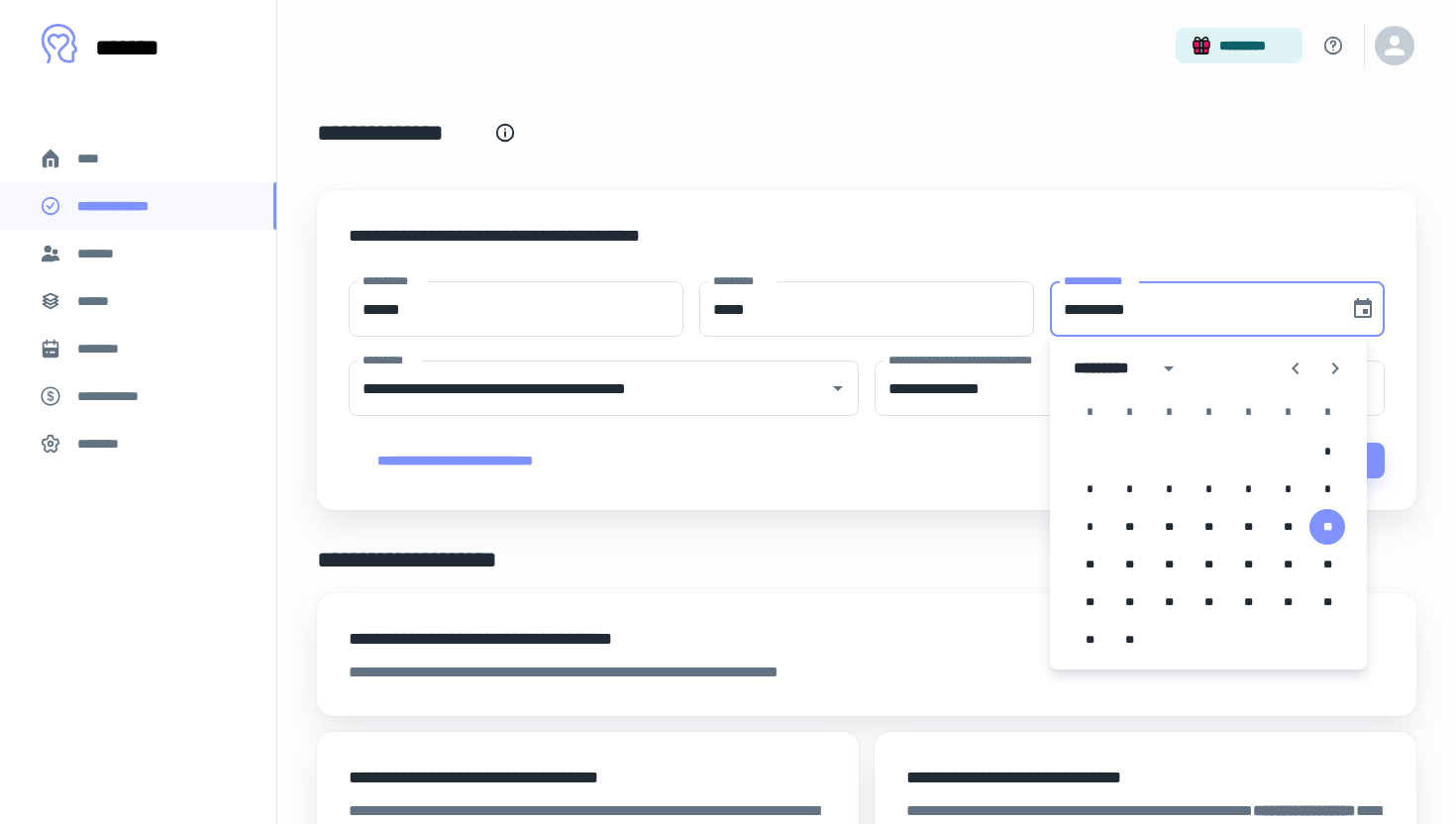 click on "*********" at bounding box center [1109, 368] 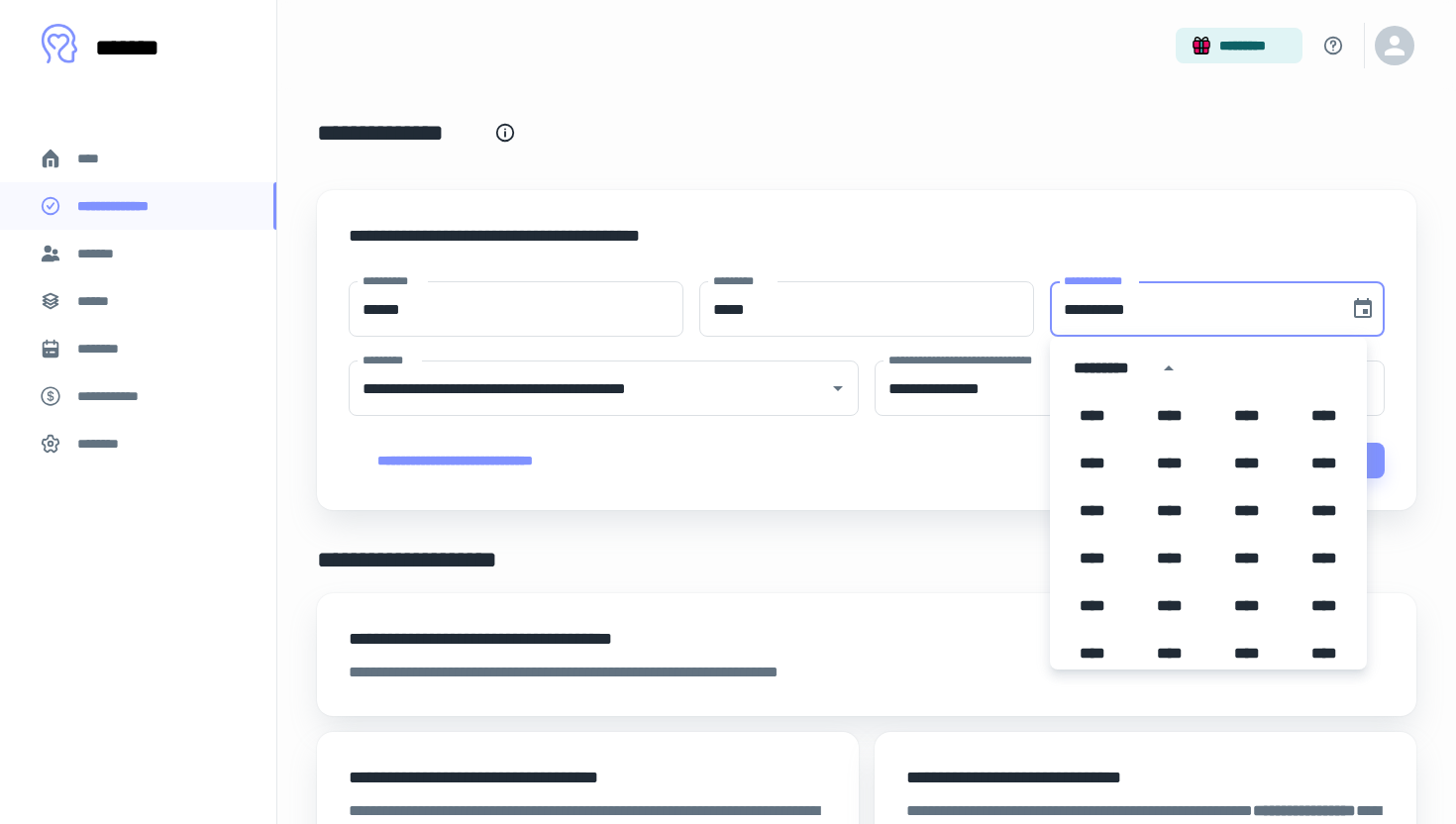 scroll, scrollTop: 1074, scrollLeft: 0, axis: vertical 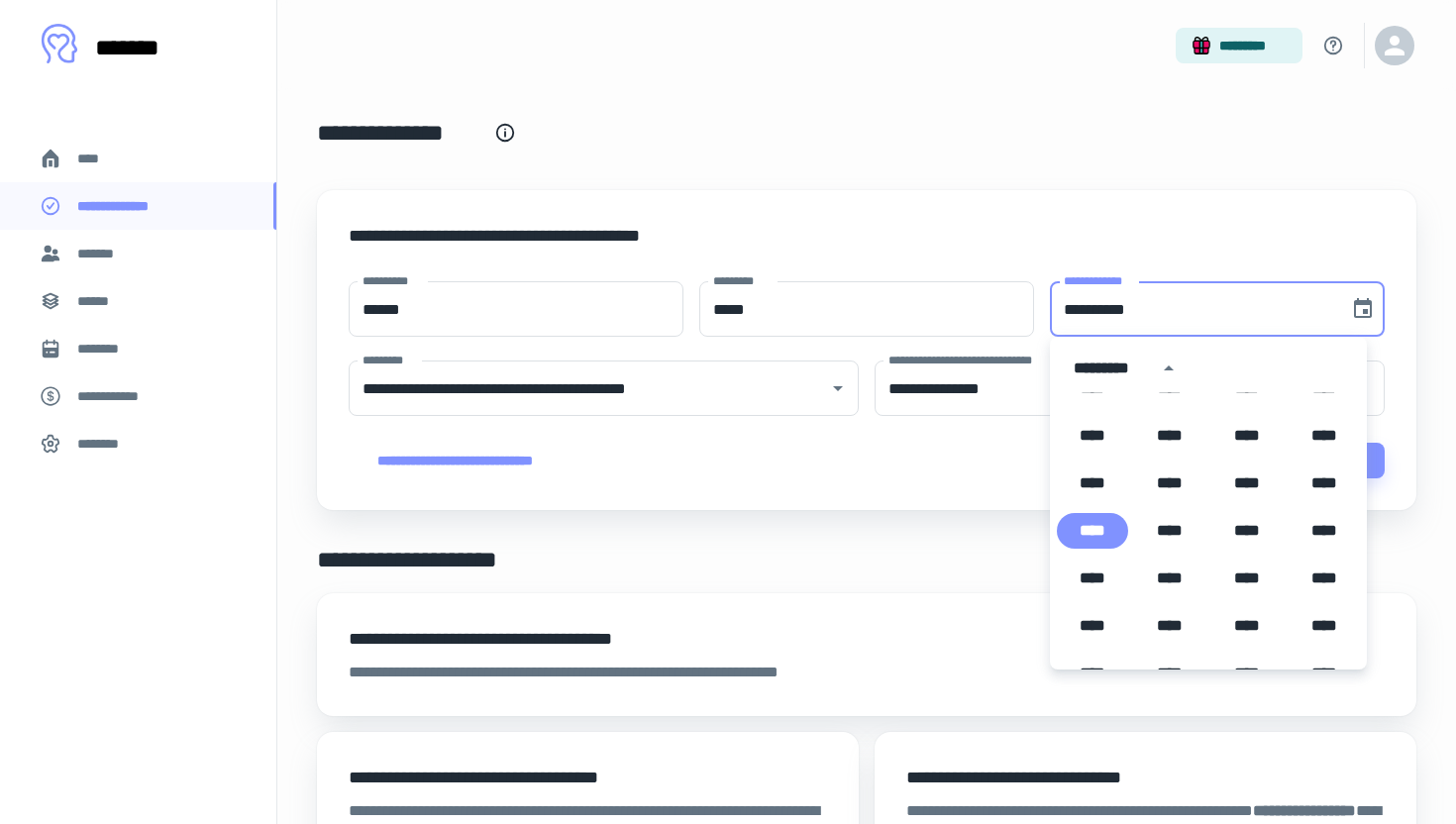 click on "*********" at bounding box center [1109, 368] 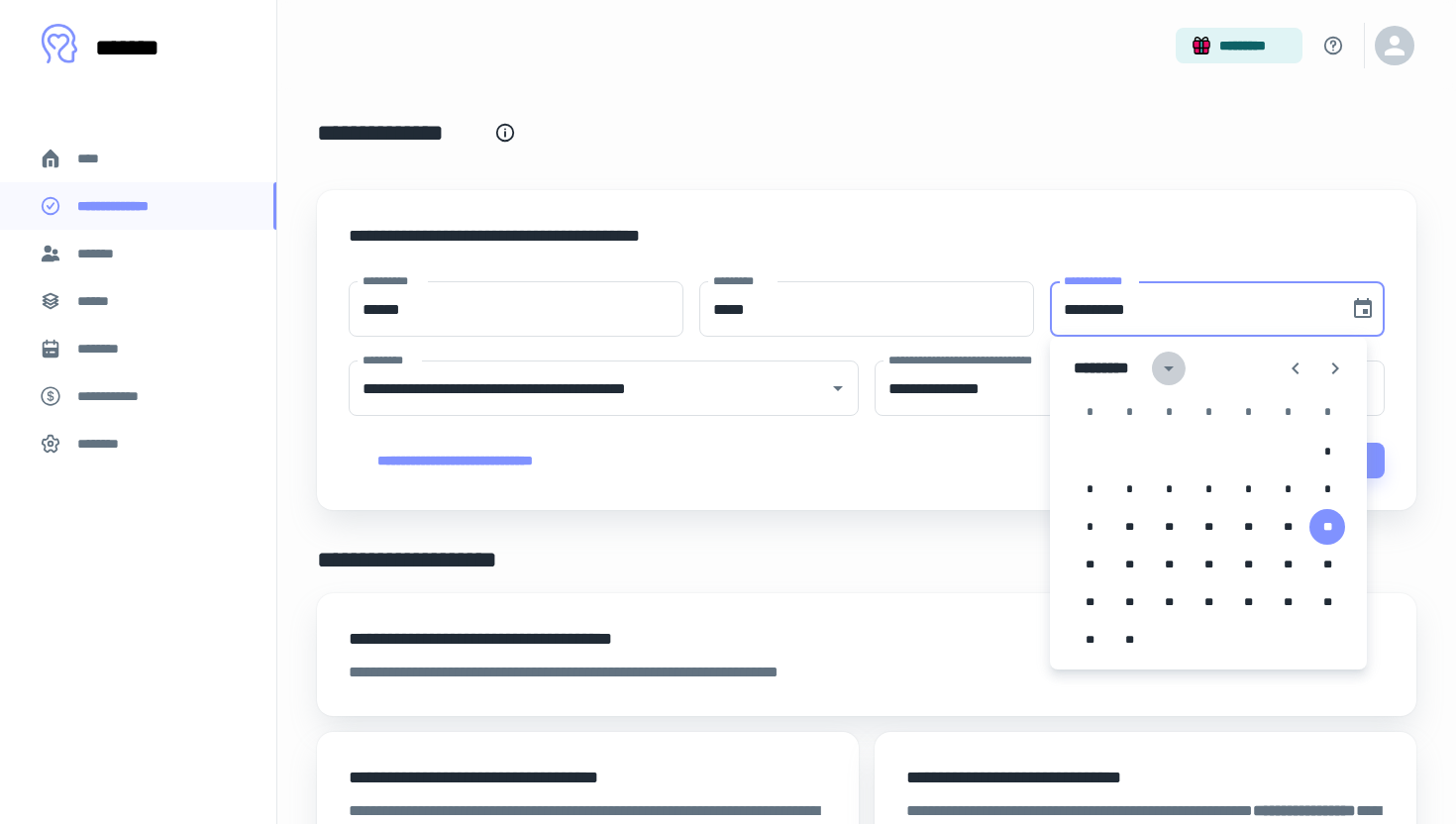 click 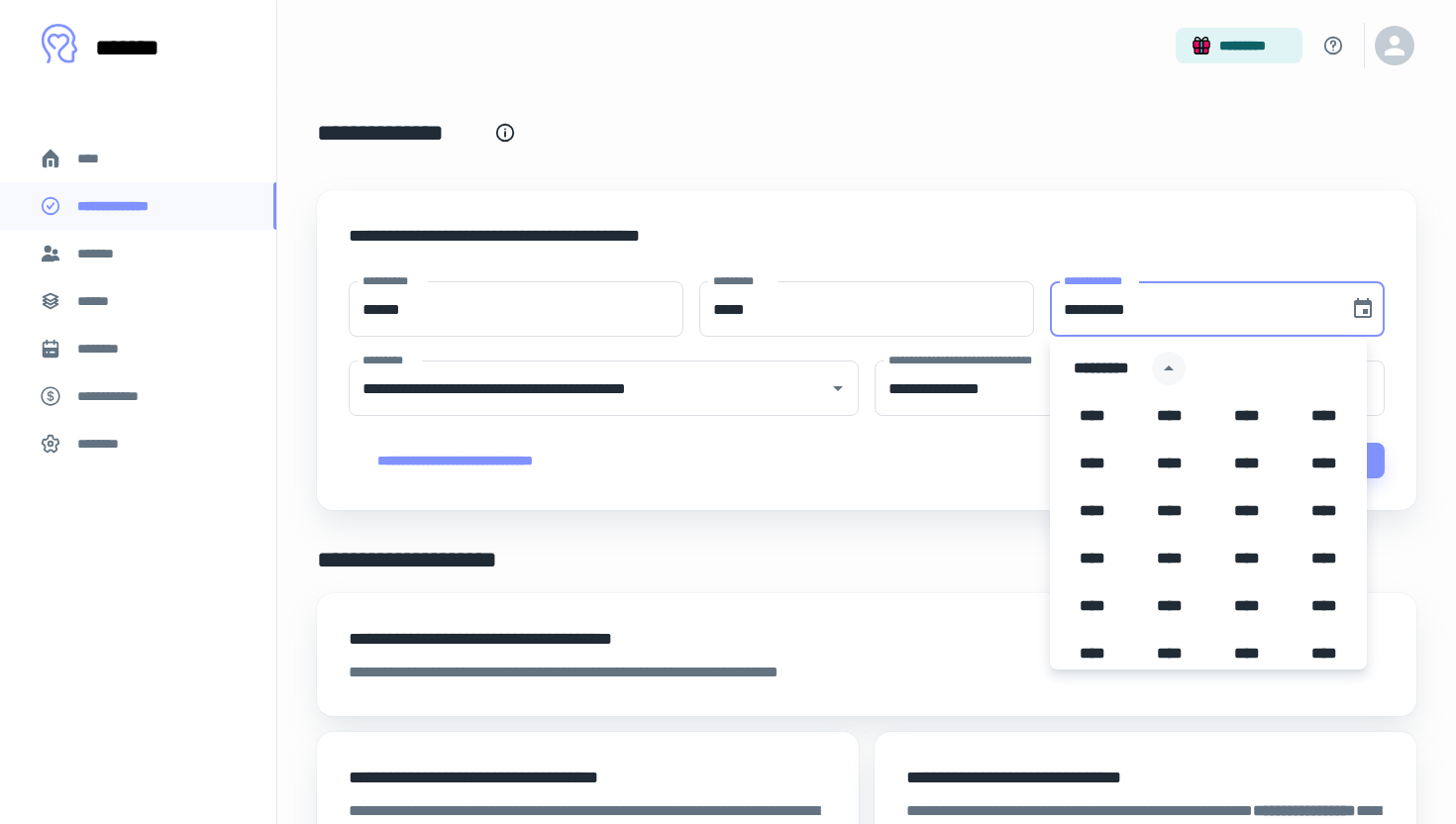 scroll, scrollTop: 1074, scrollLeft: 0, axis: vertical 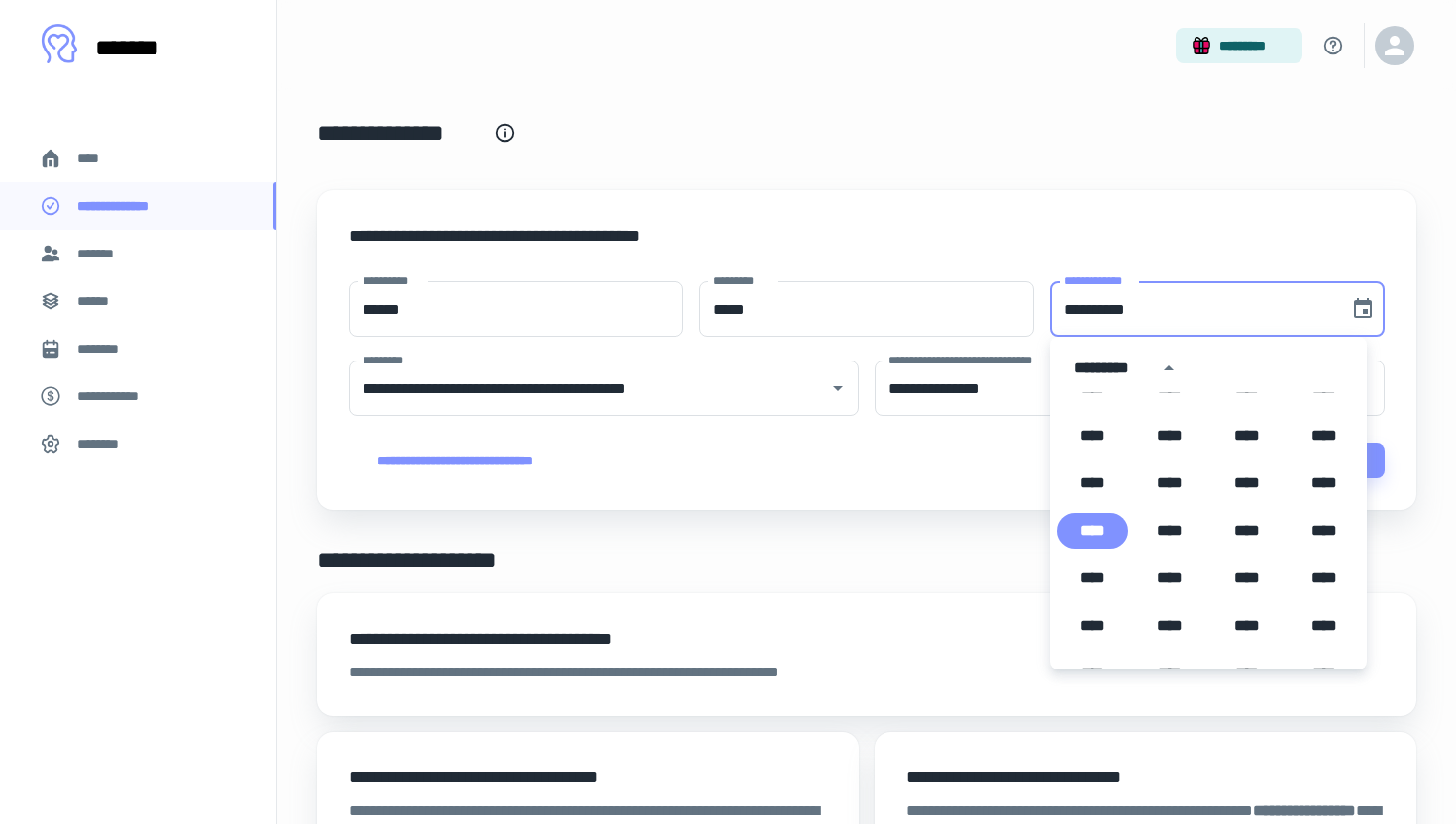 click on "*********" at bounding box center (1109, 368) 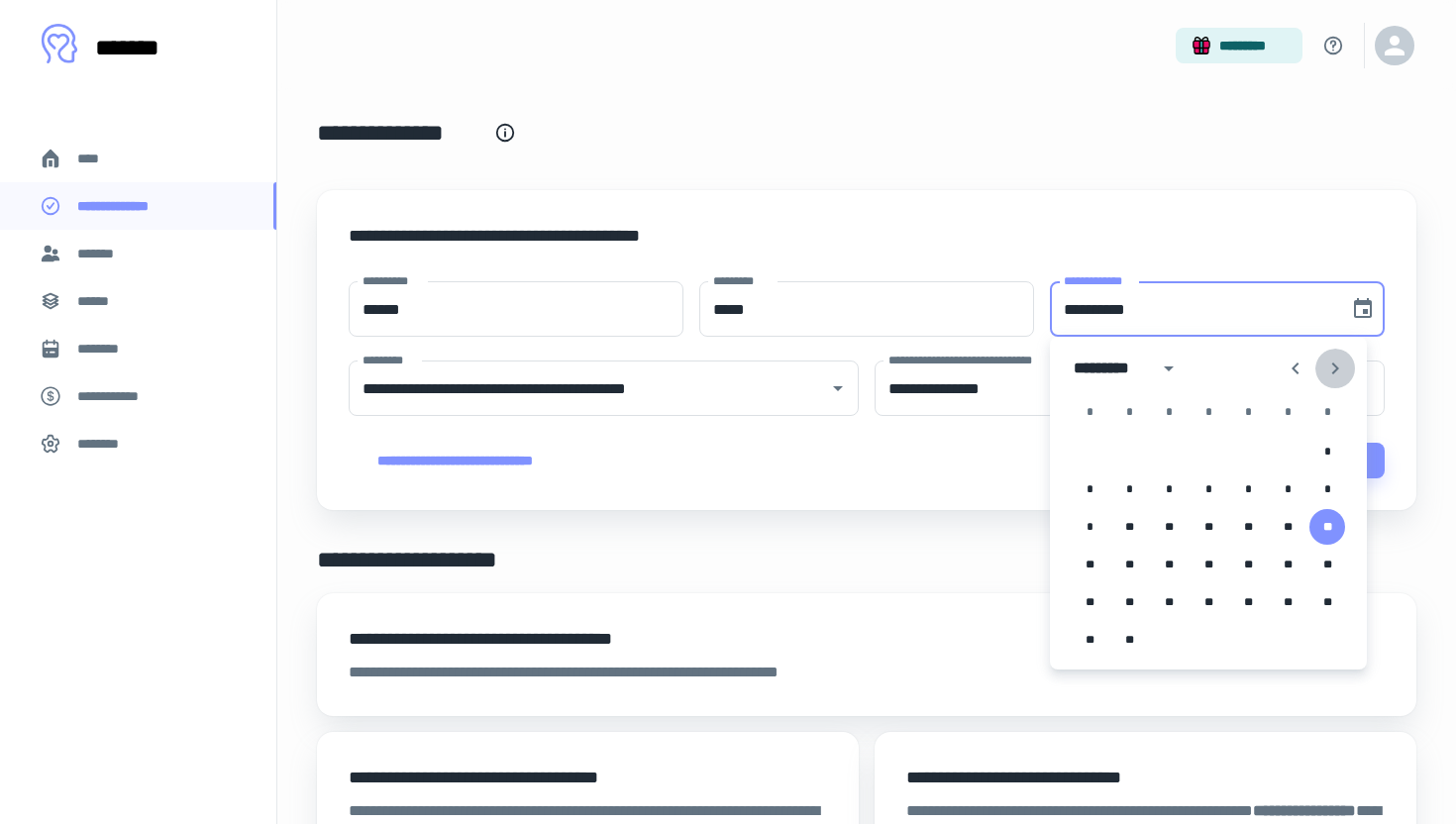 click 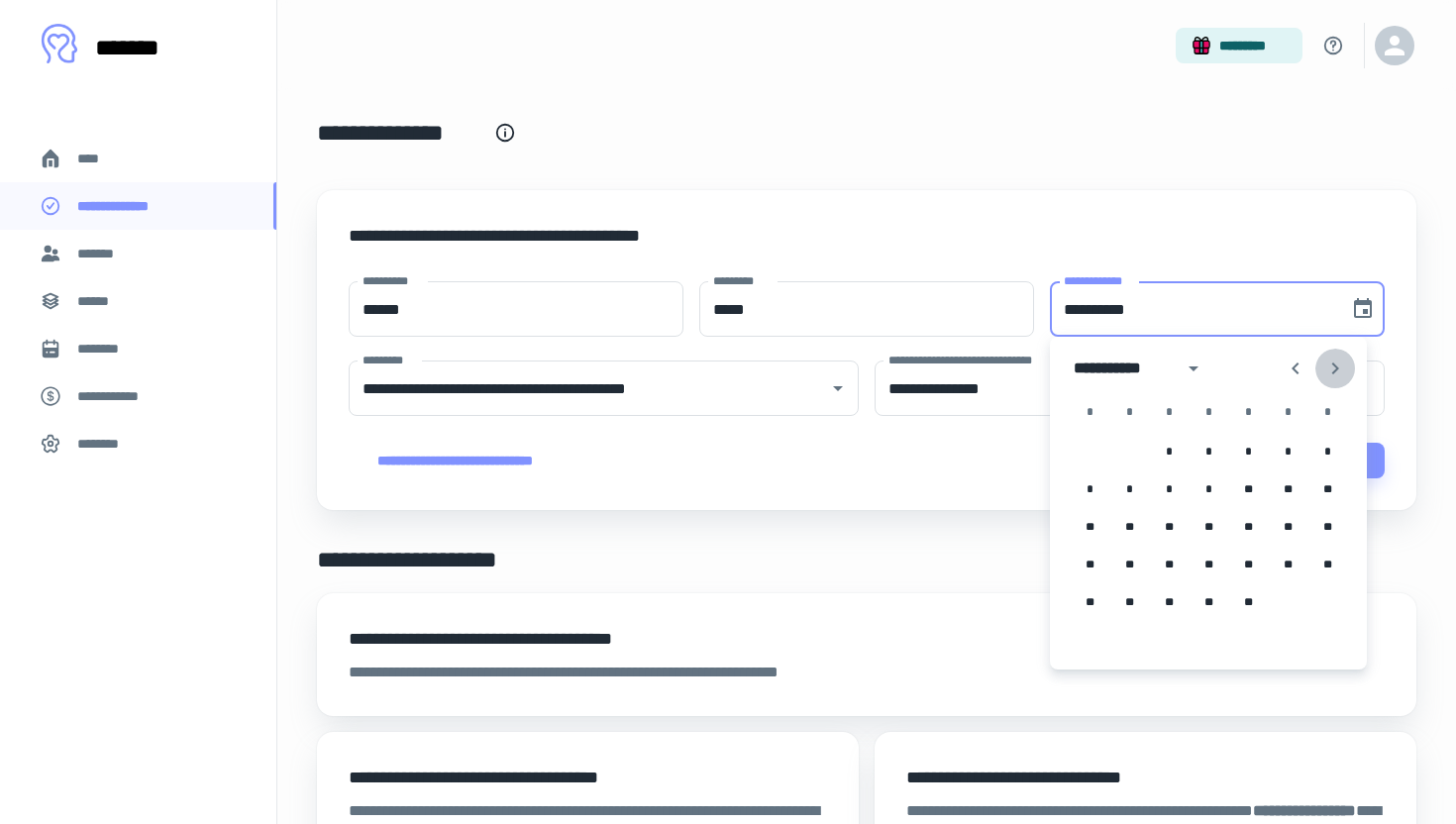 click 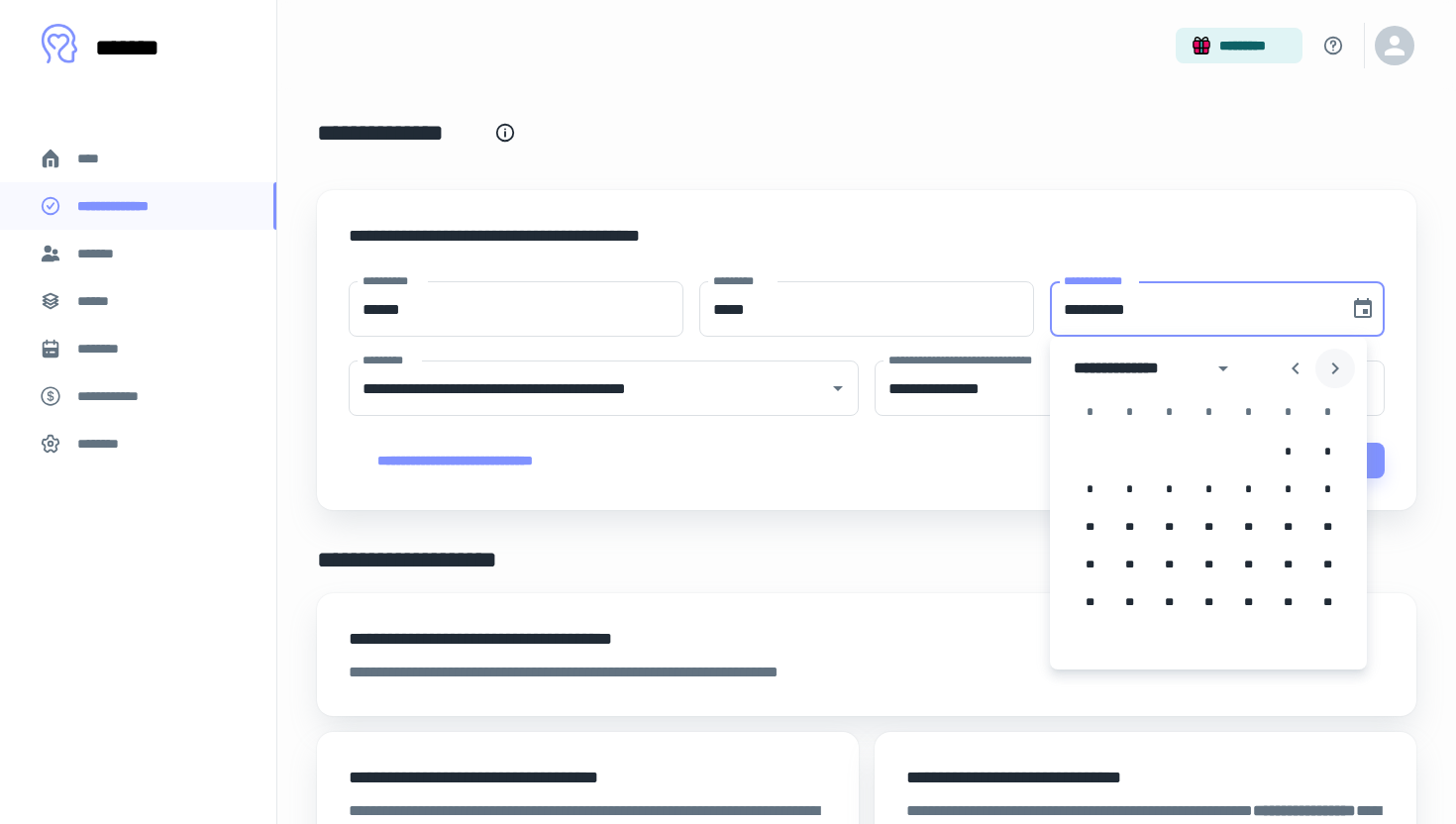 click 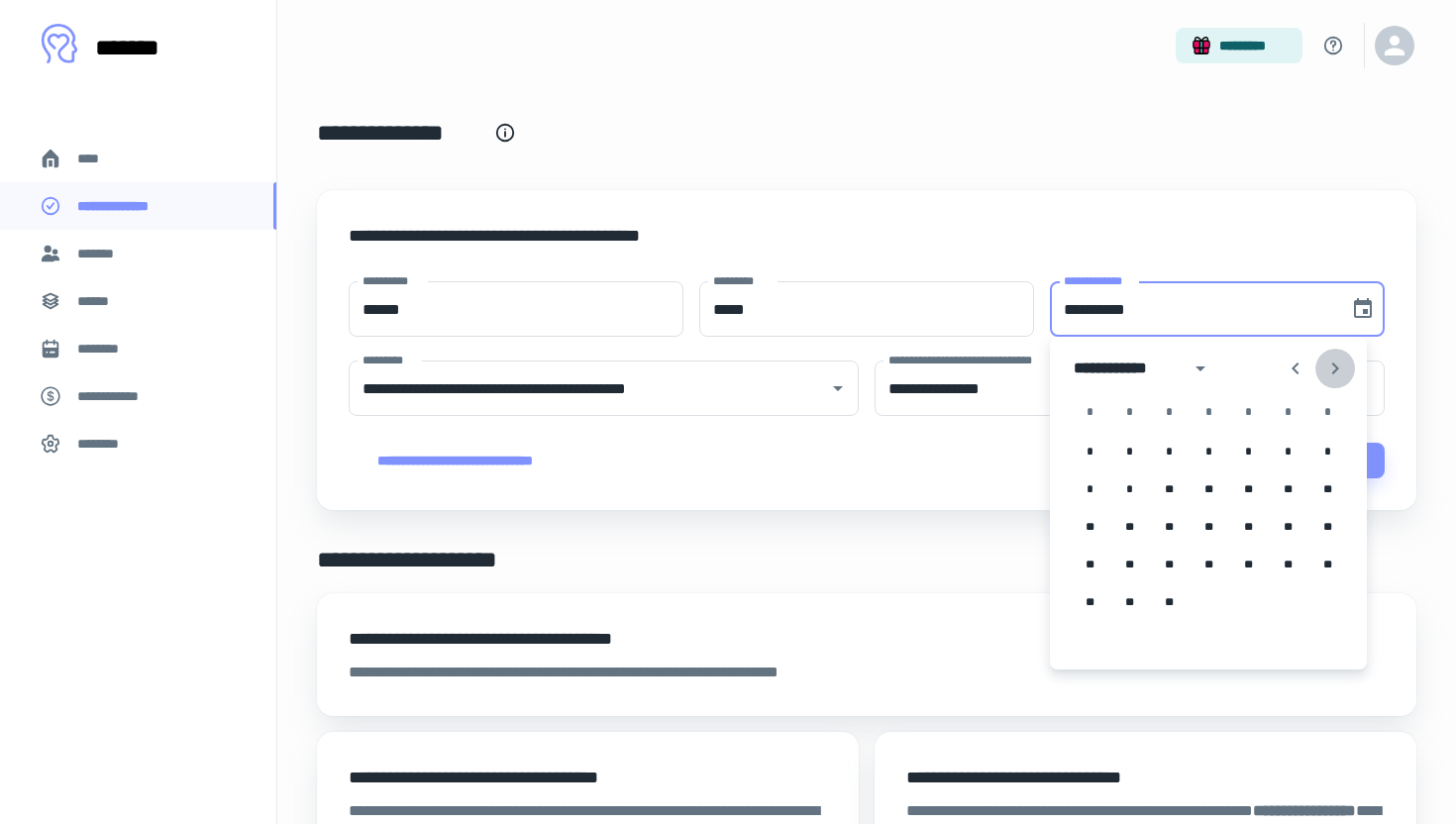 click 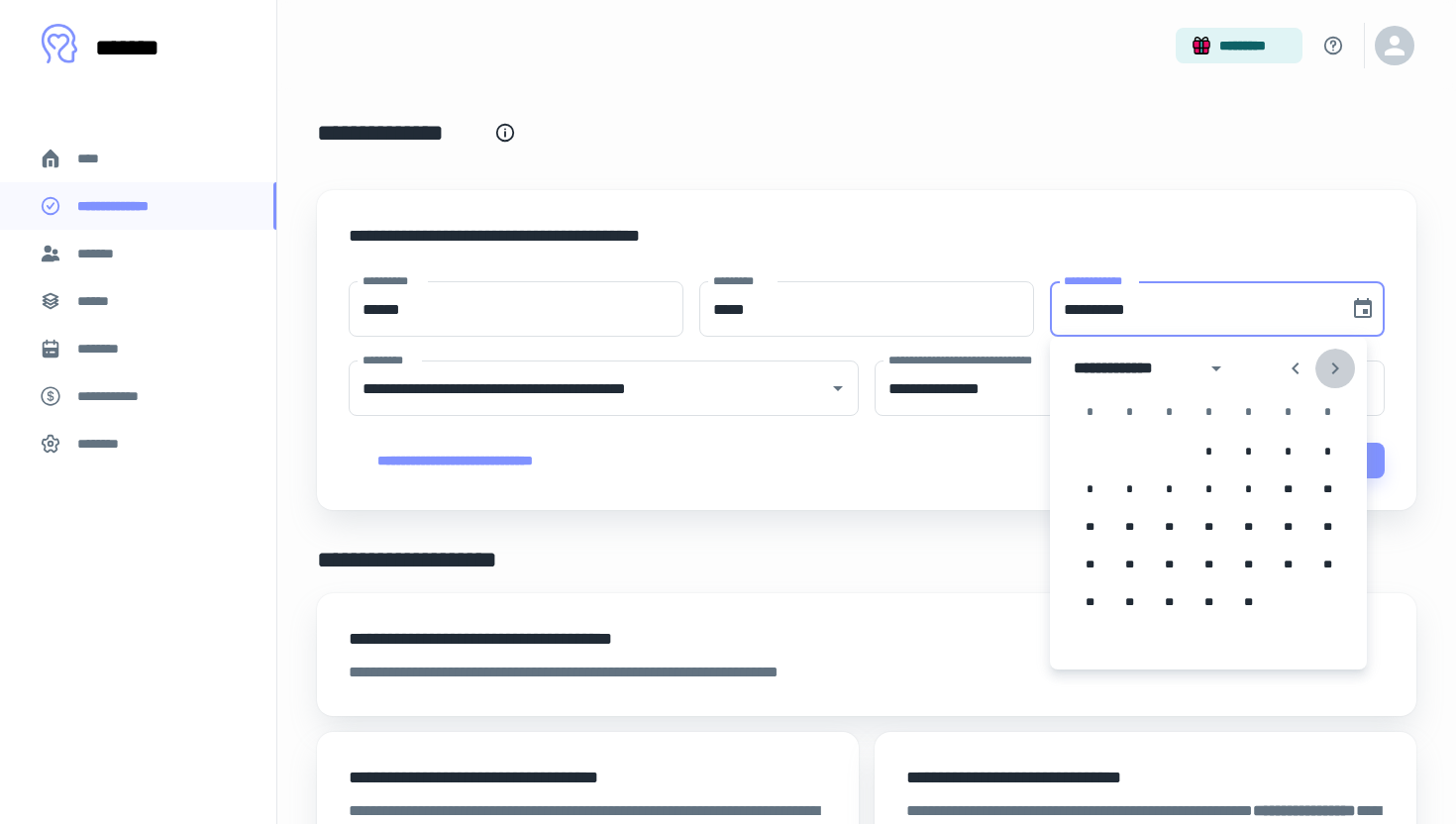 click 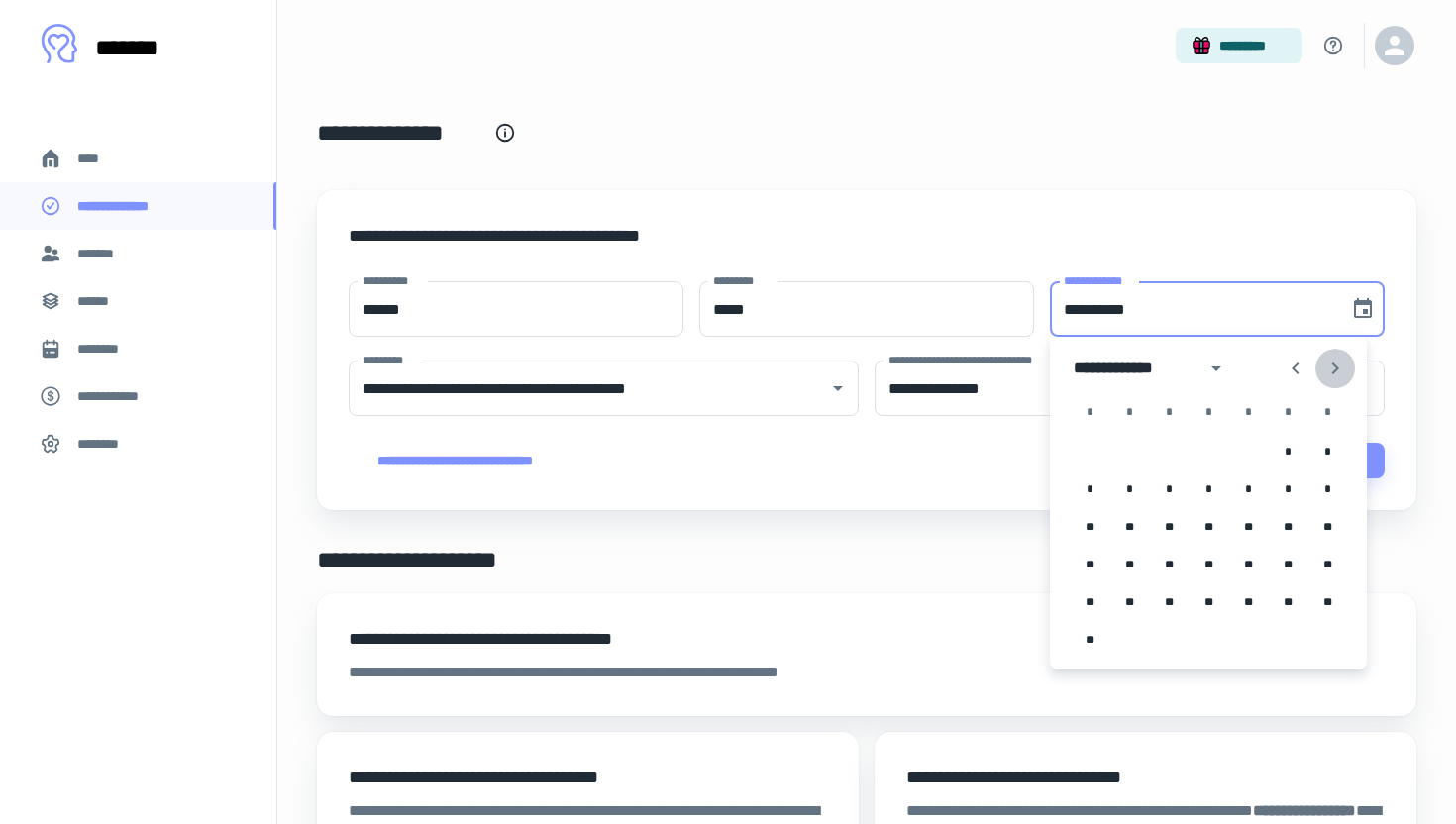 click 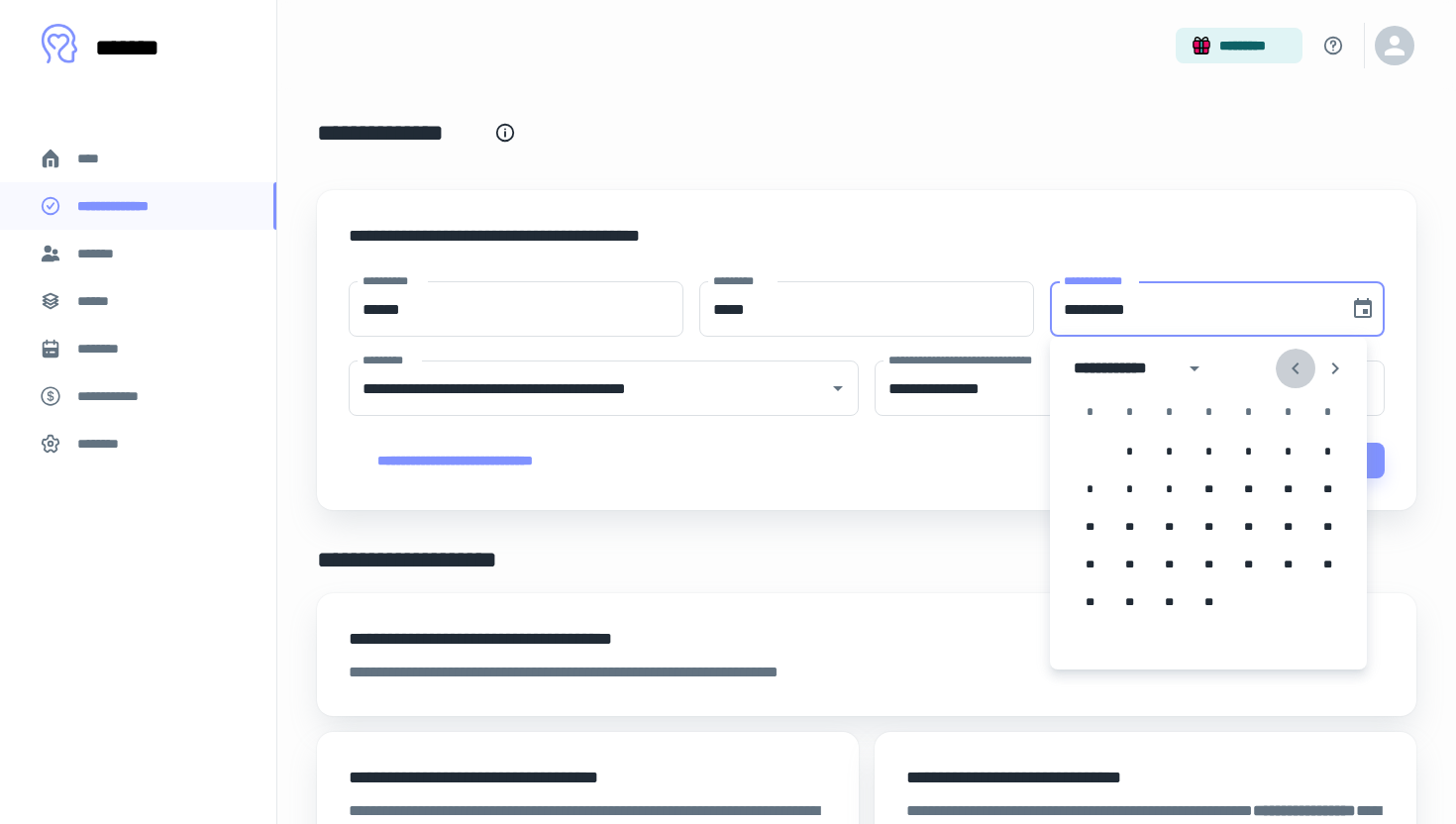 click 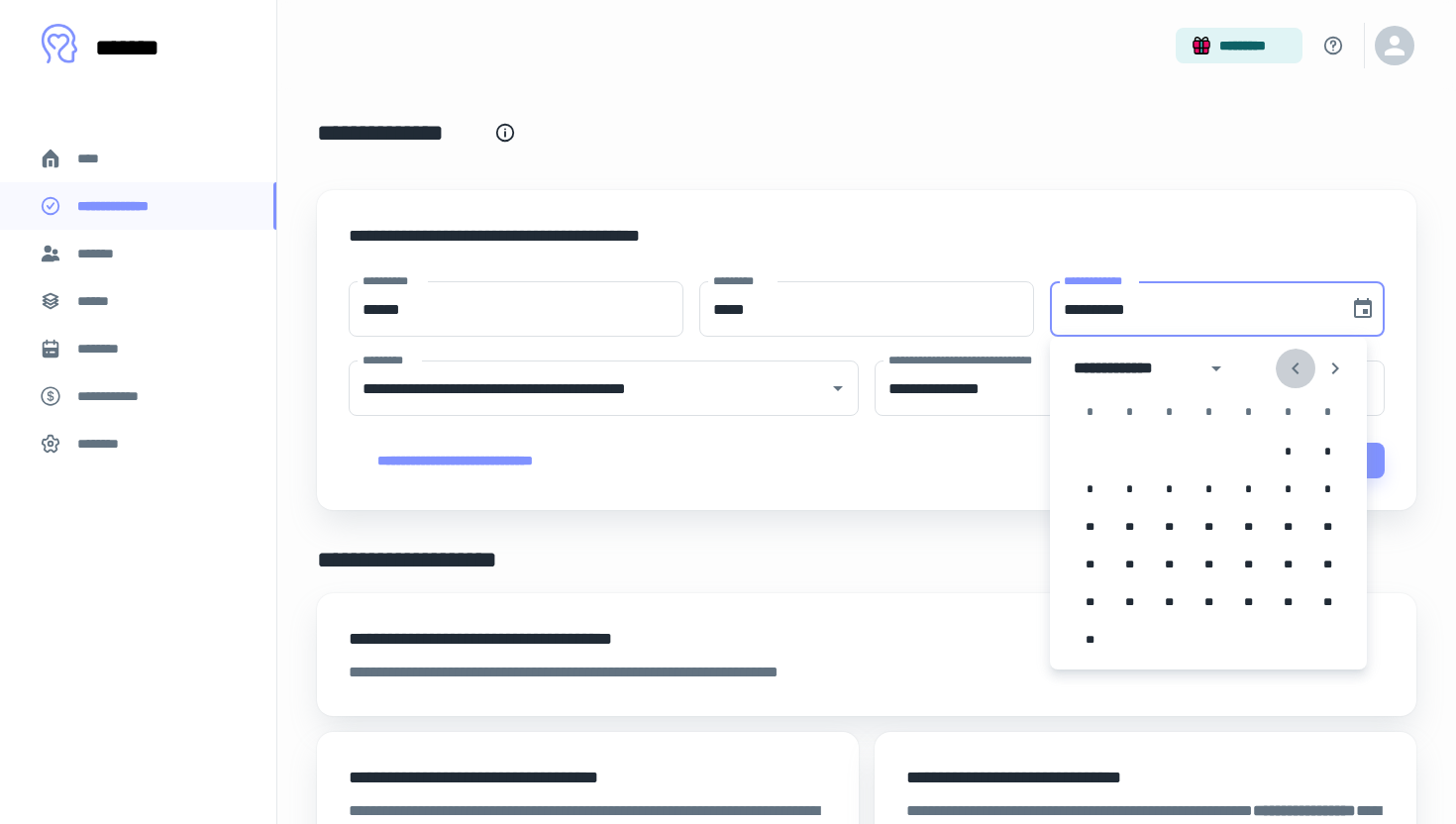 click 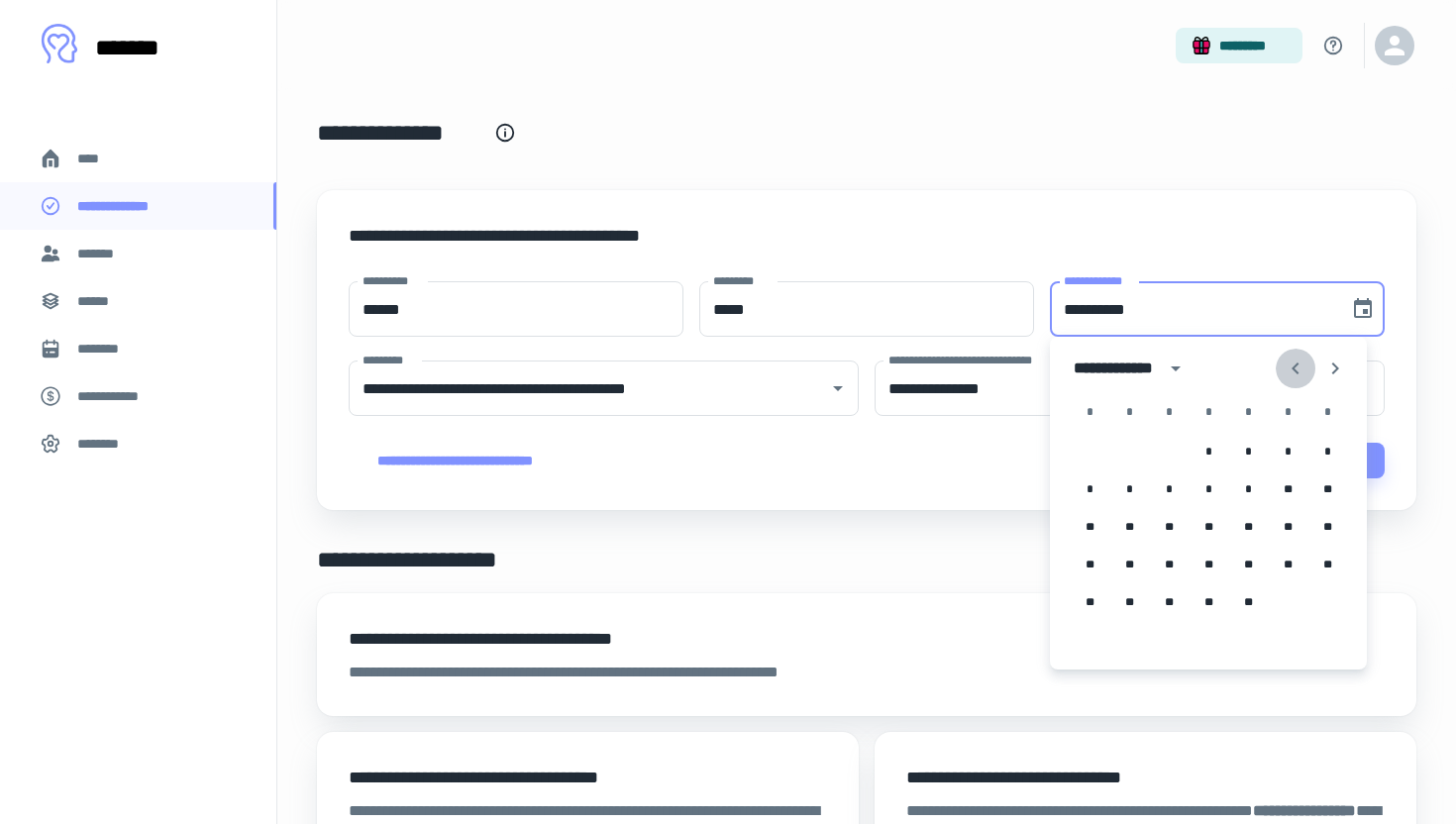 click 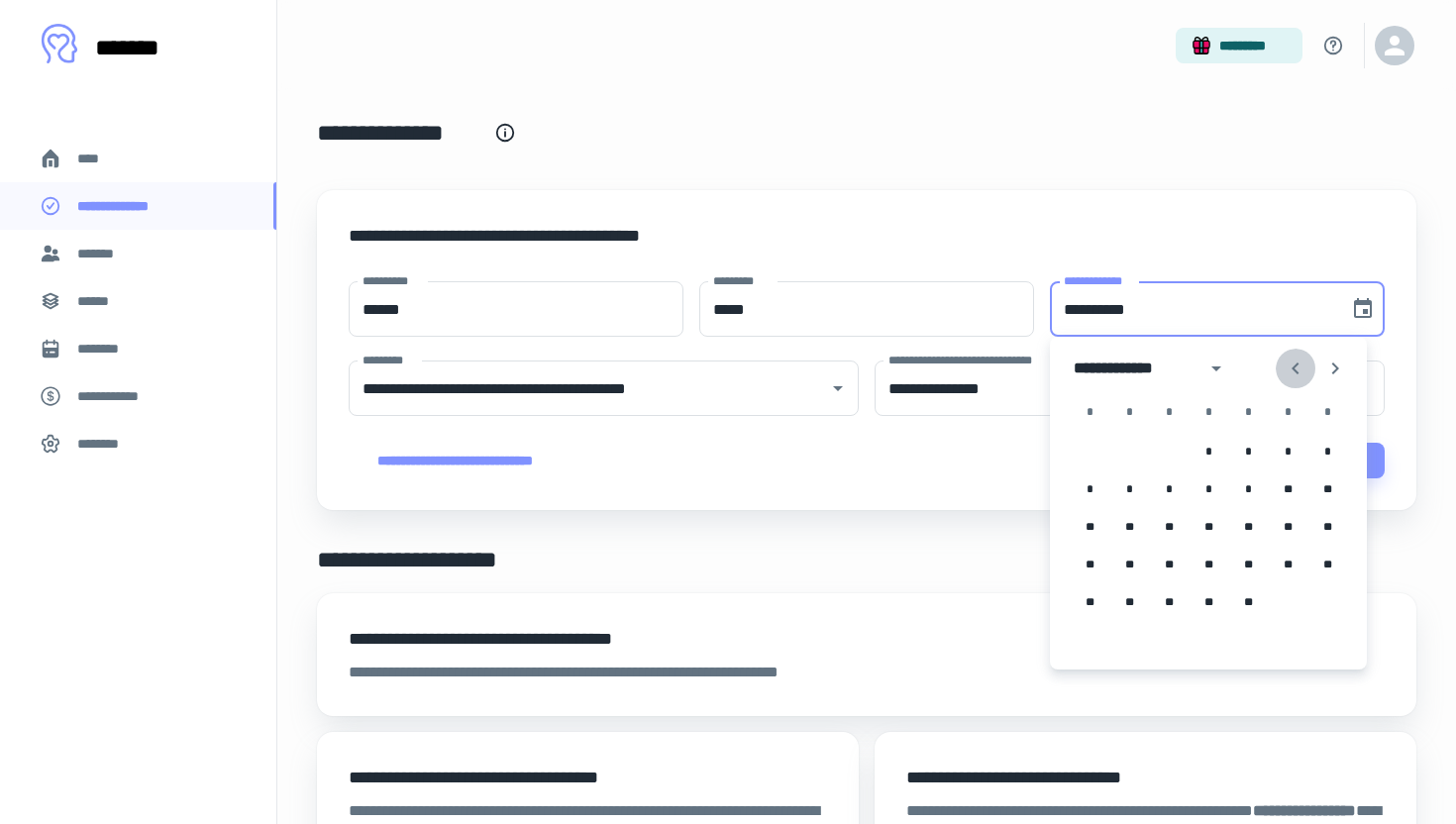 click 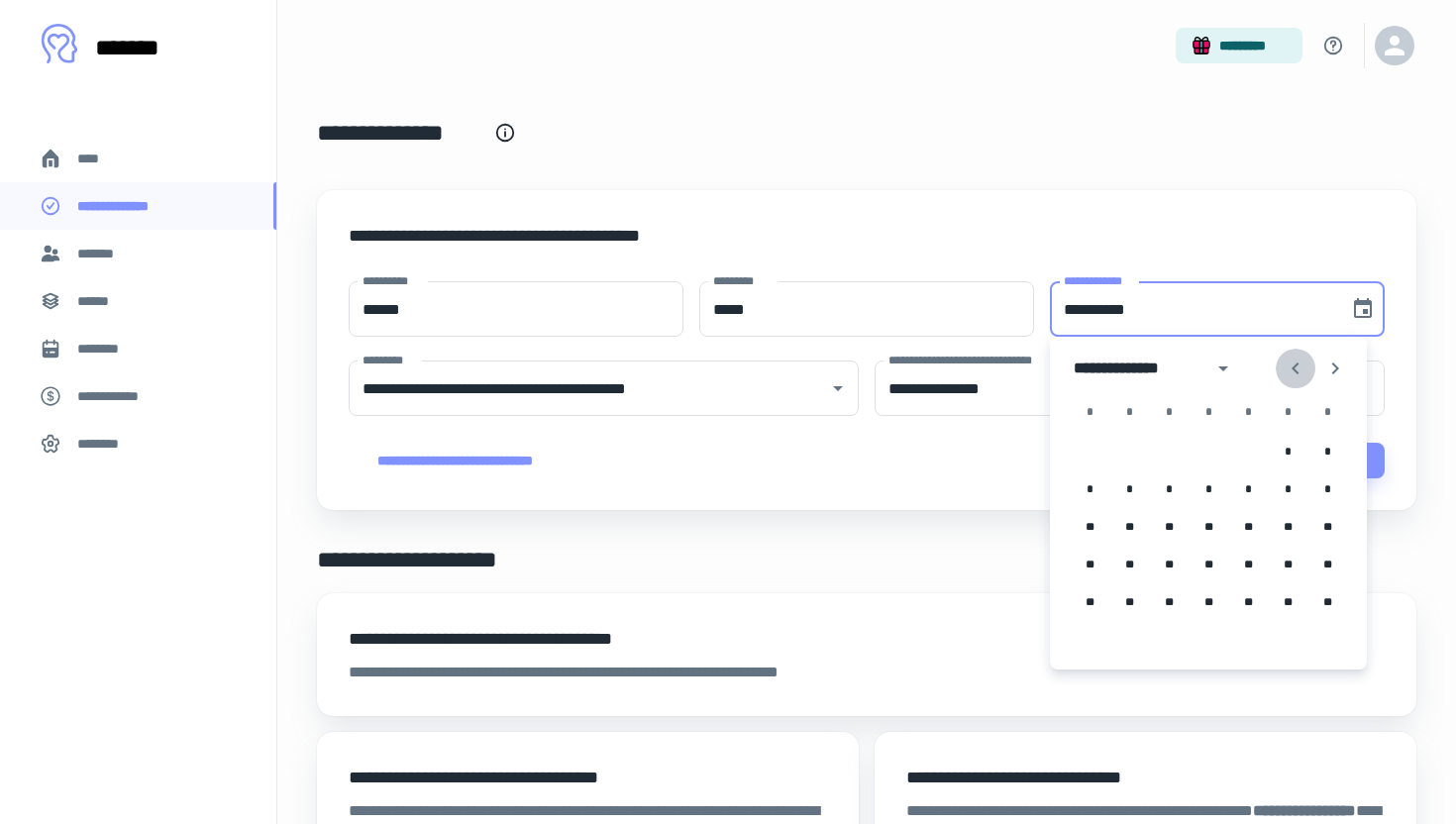 click 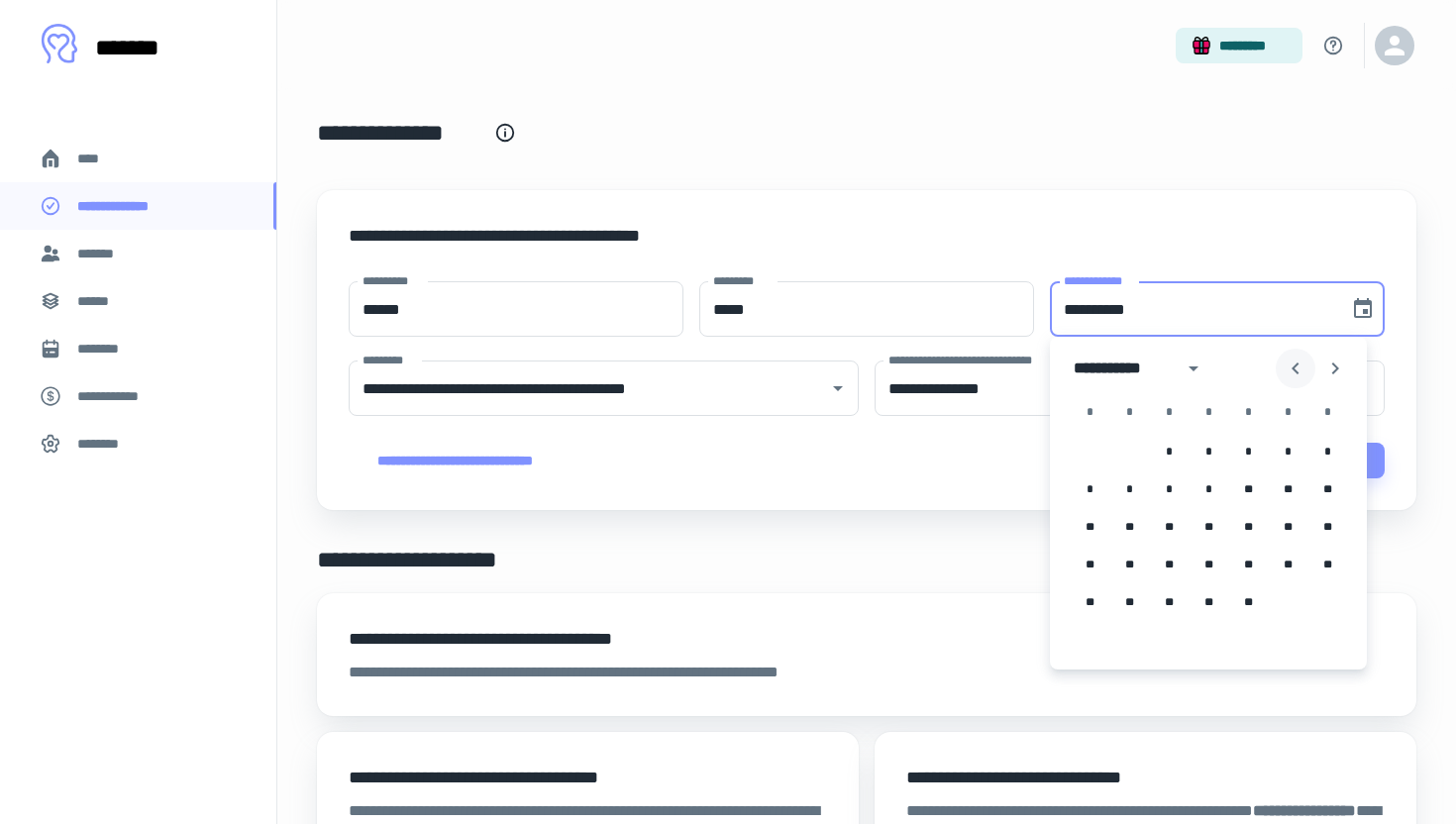 click 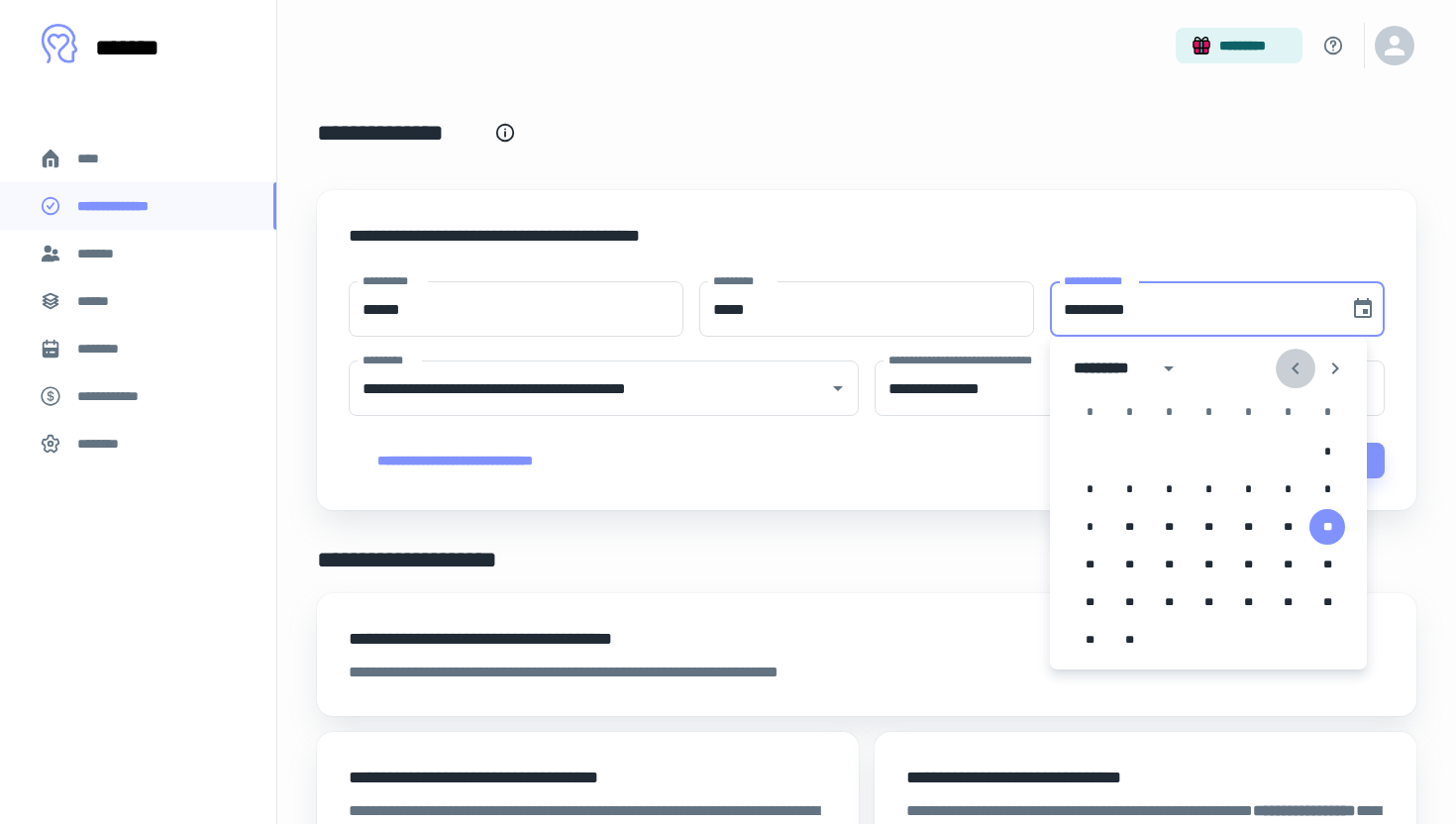 click 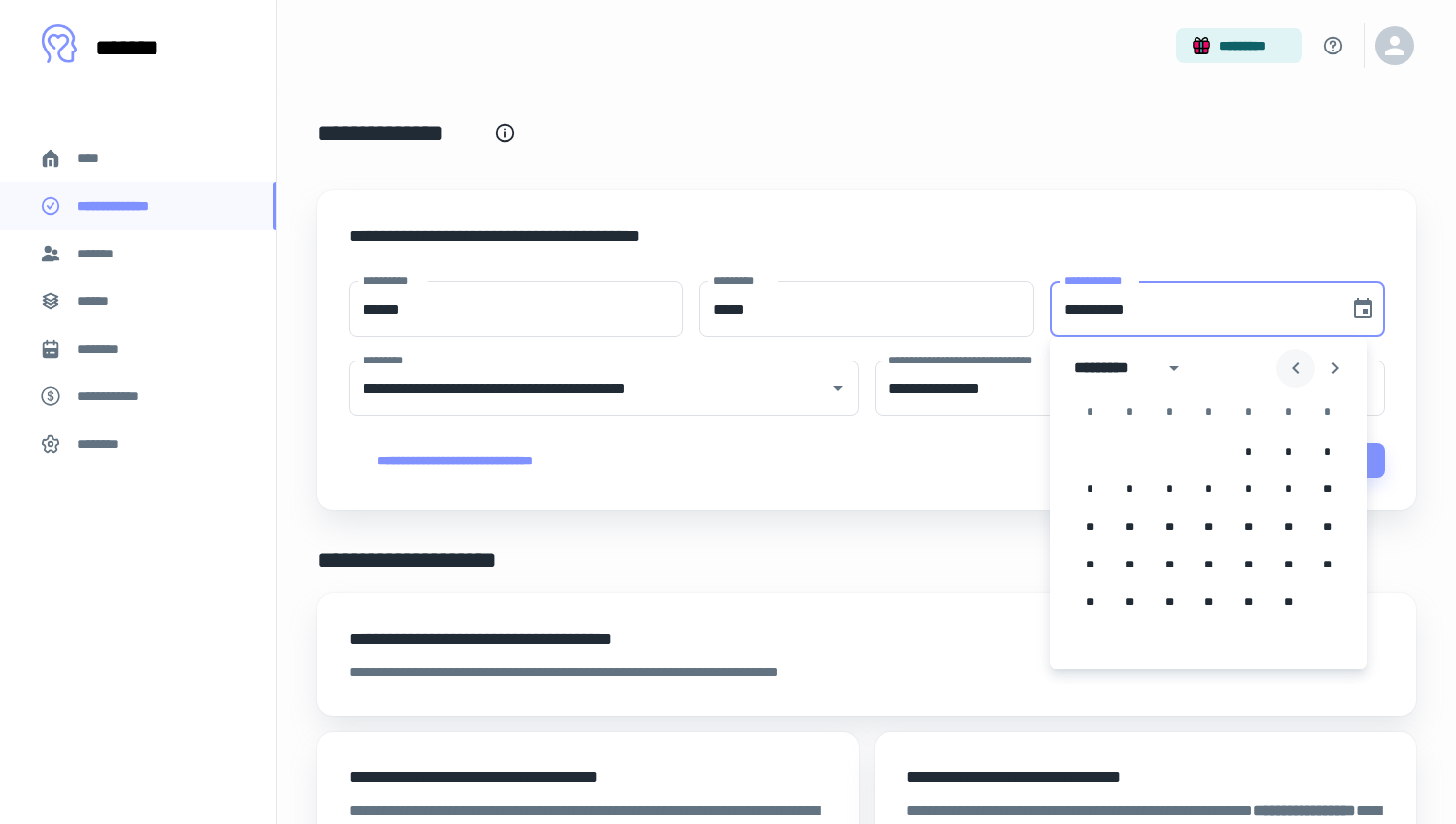 click 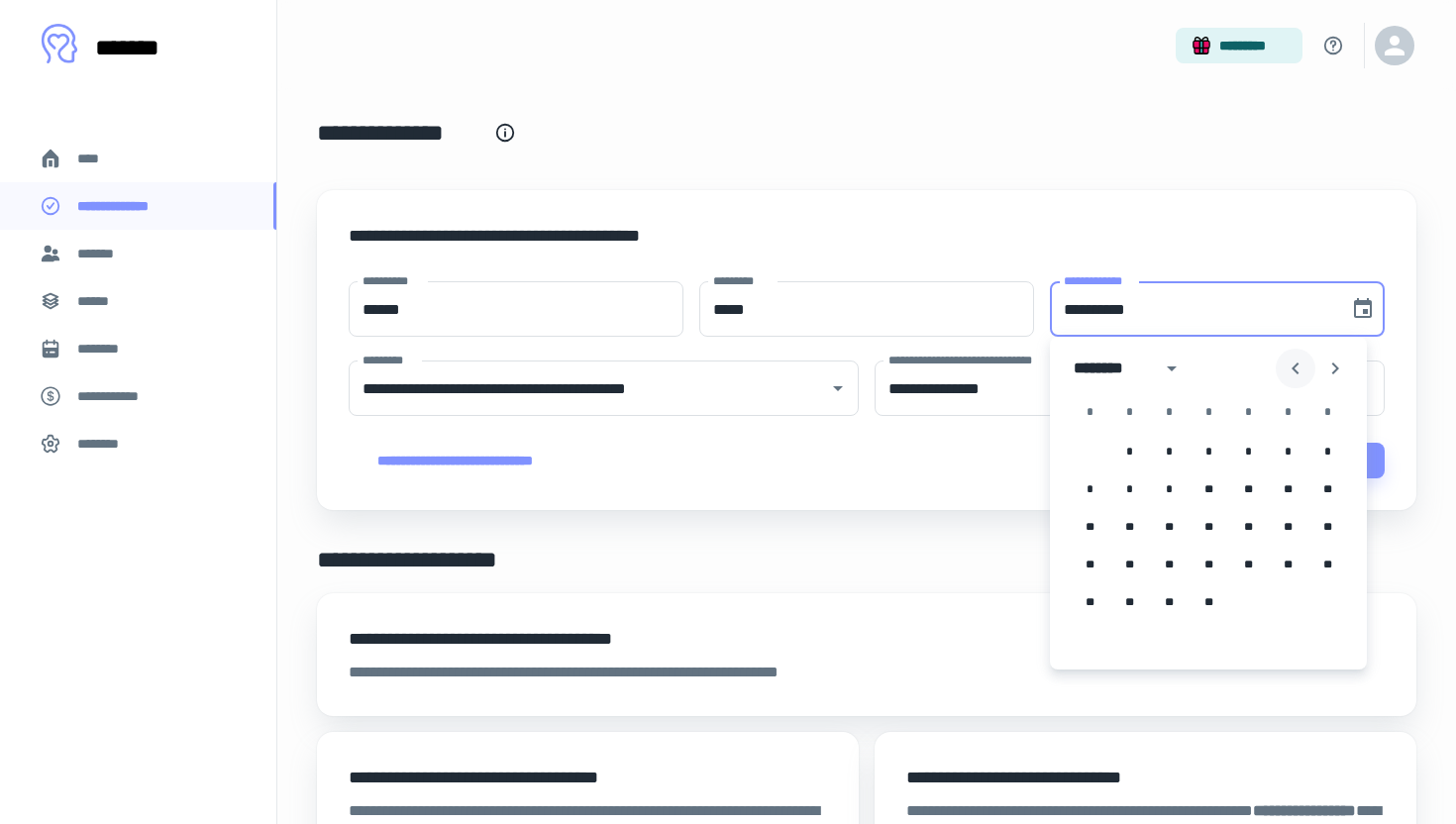click 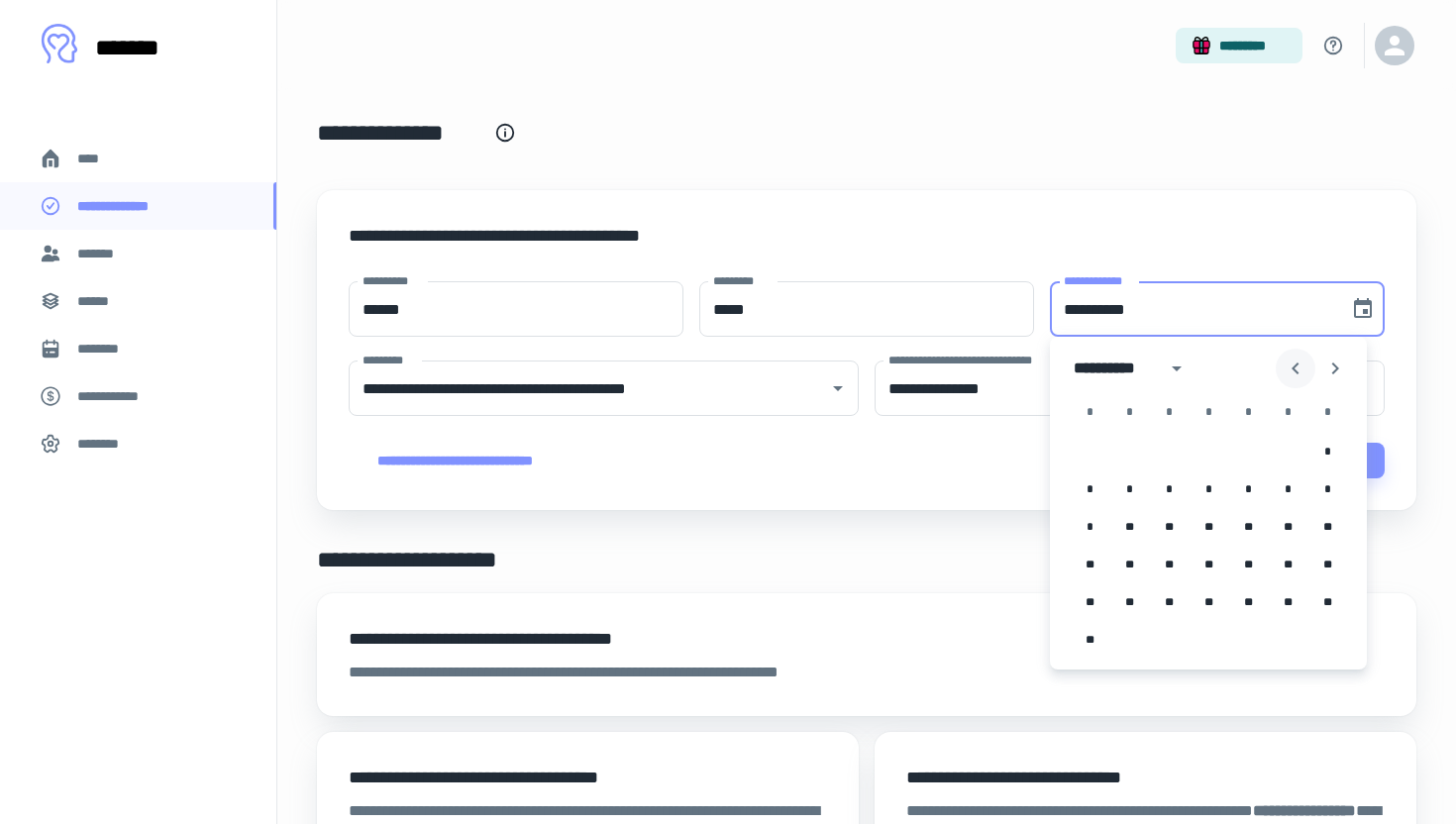 click 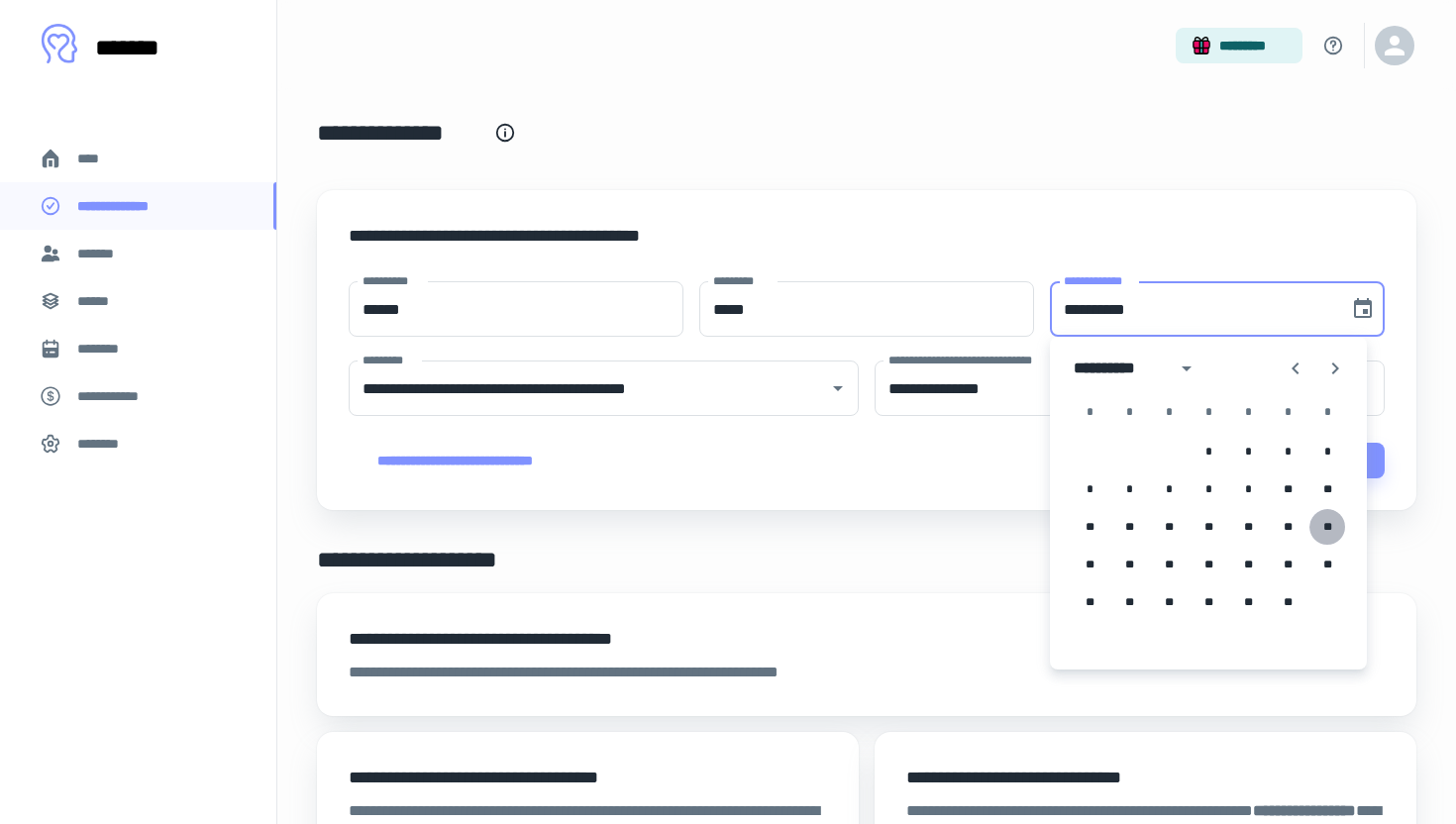 click on "**" at bounding box center (1327, 527) 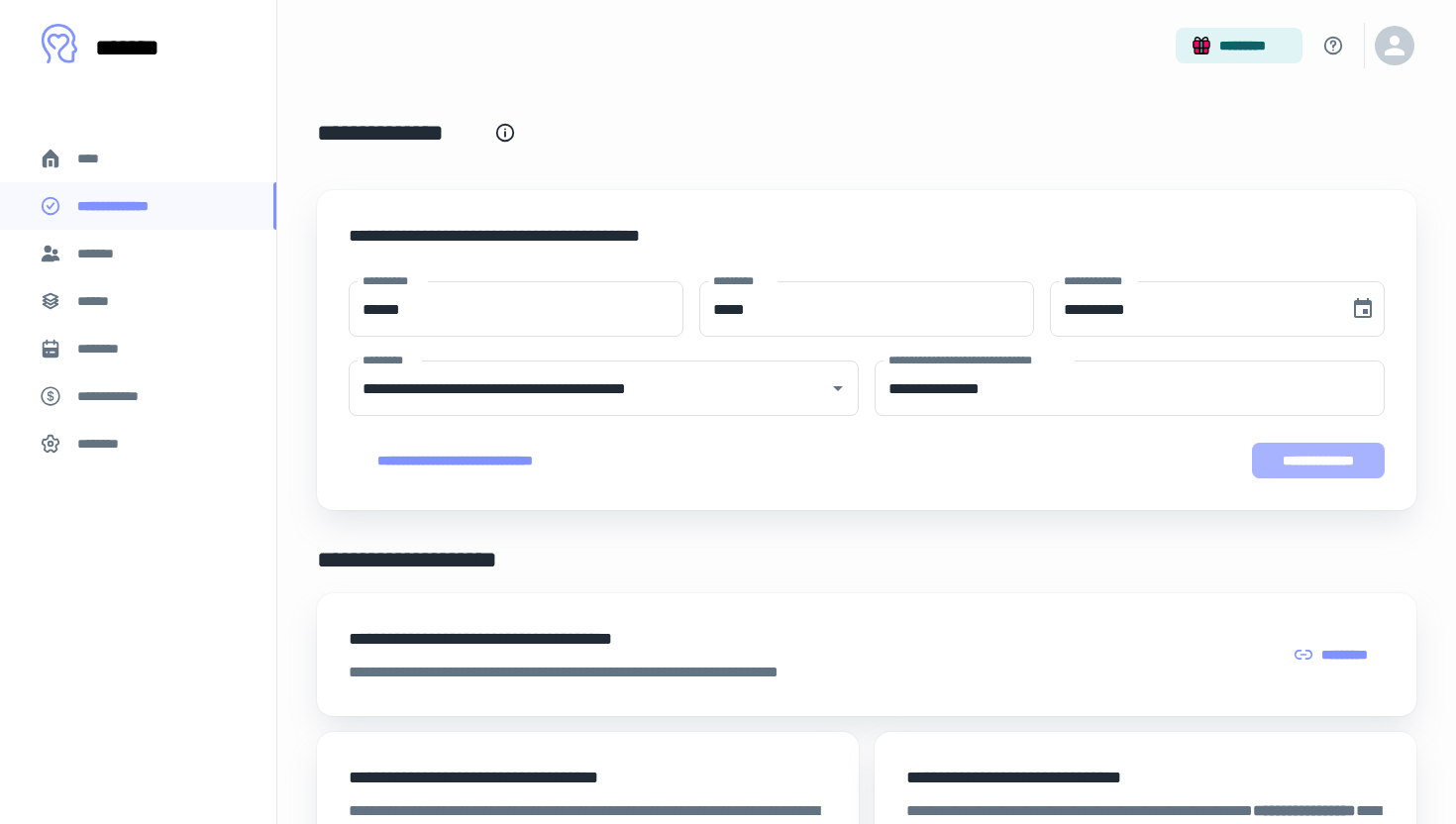 click on "**********" at bounding box center [1318, 461] 